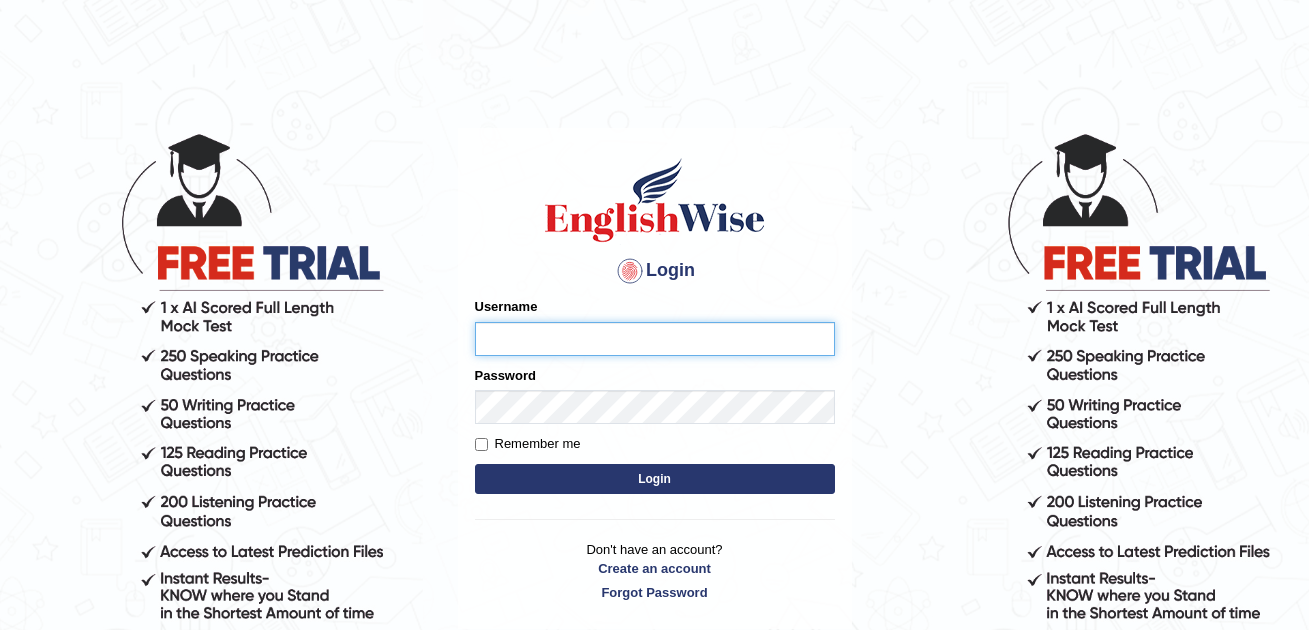 scroll, scrollTop: 143, scrollLeft: 0, axis: vertical 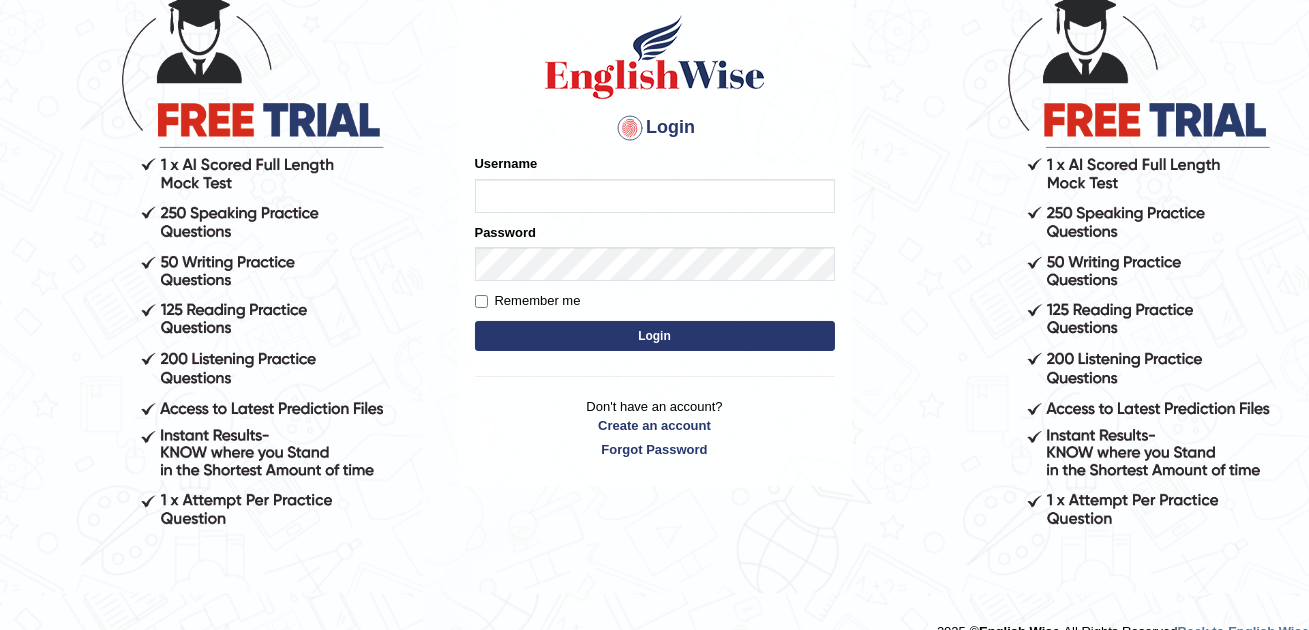 type on "n" 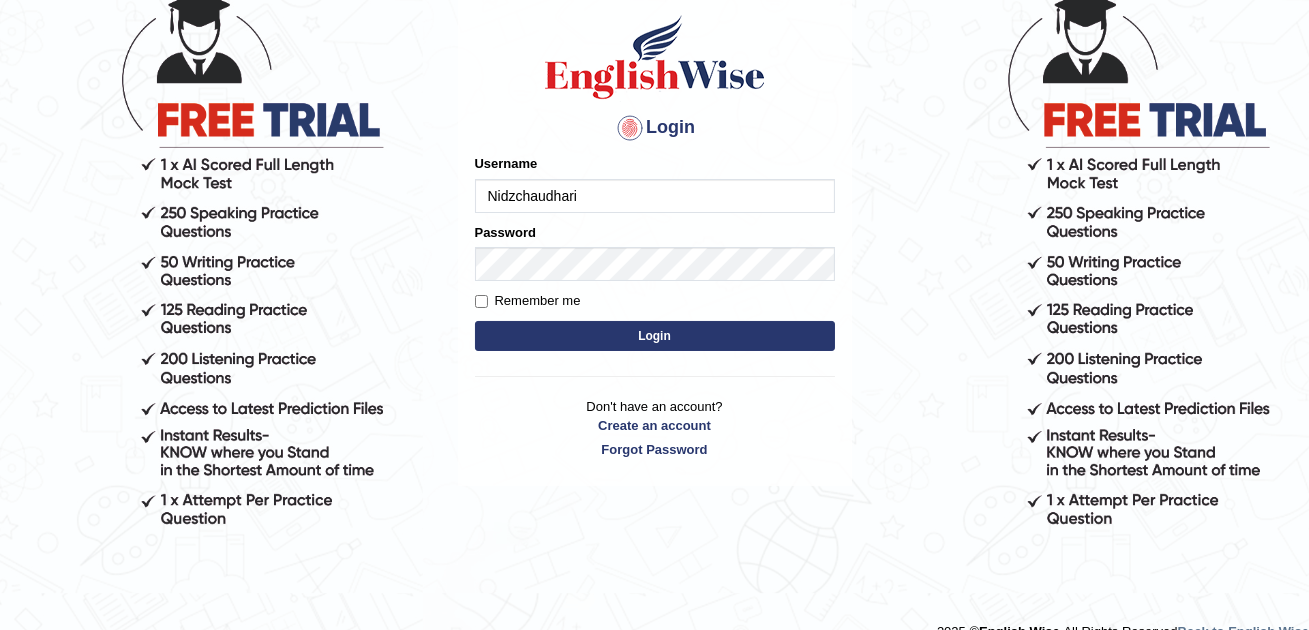 type on "Nidzchaudhari" 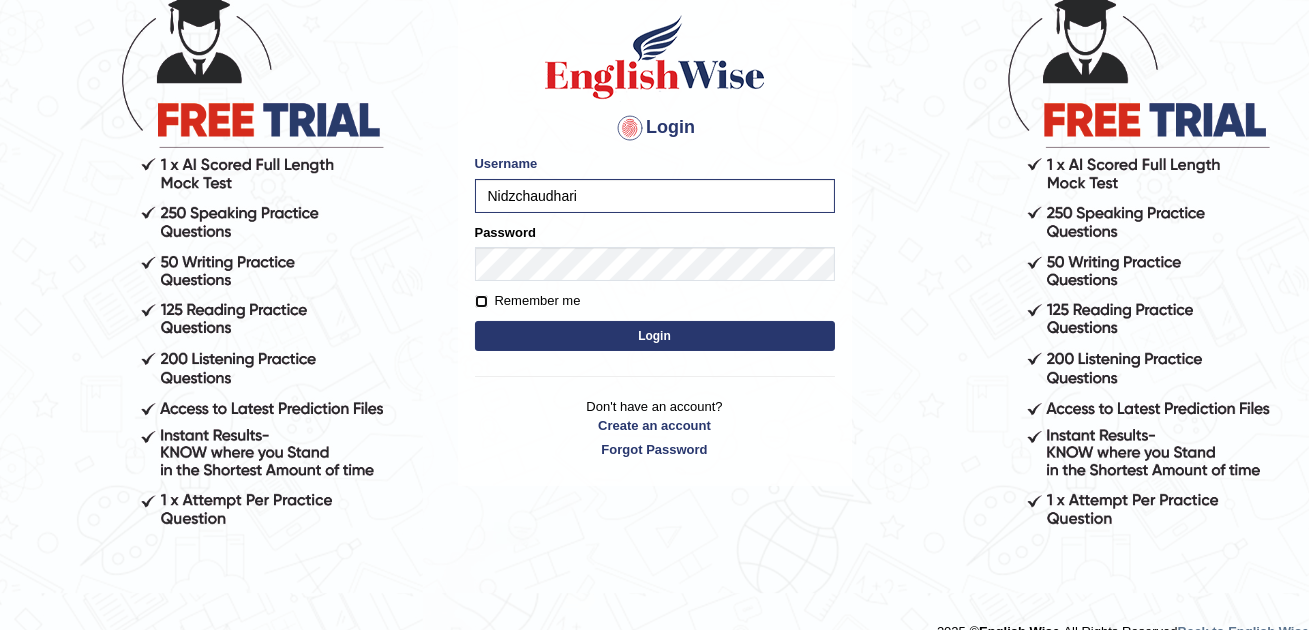 click on "Remember me" at bounding box center (481, 301) 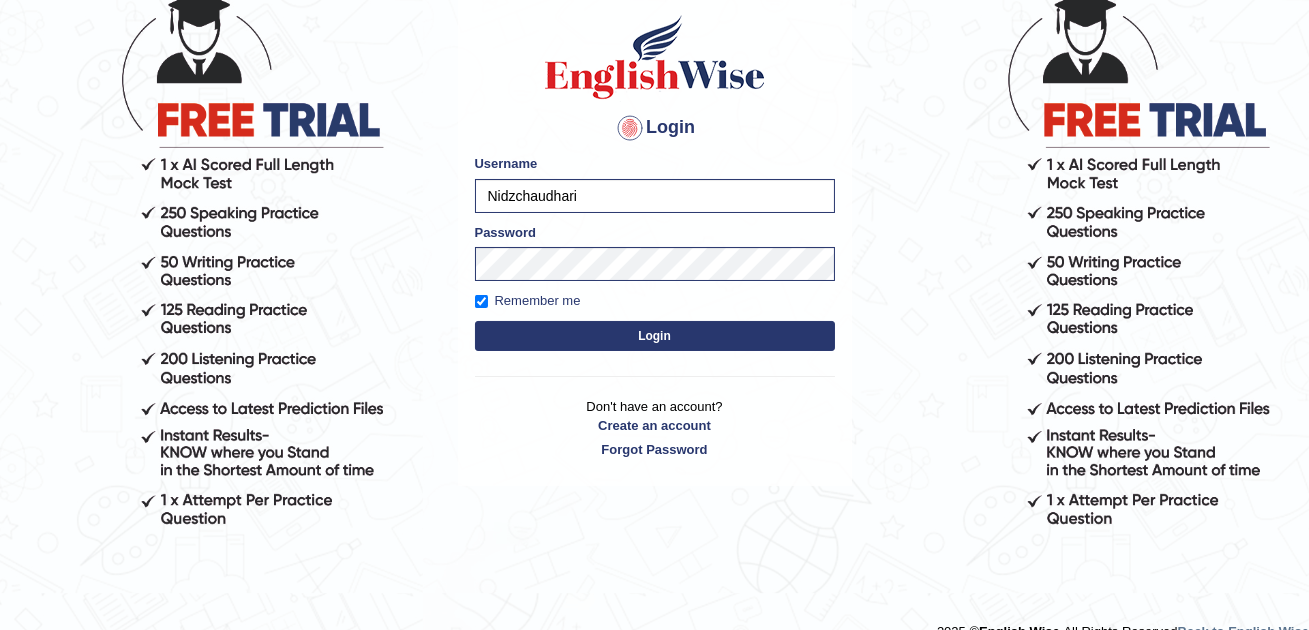 click on "Login" at bounding box center [655, 336] 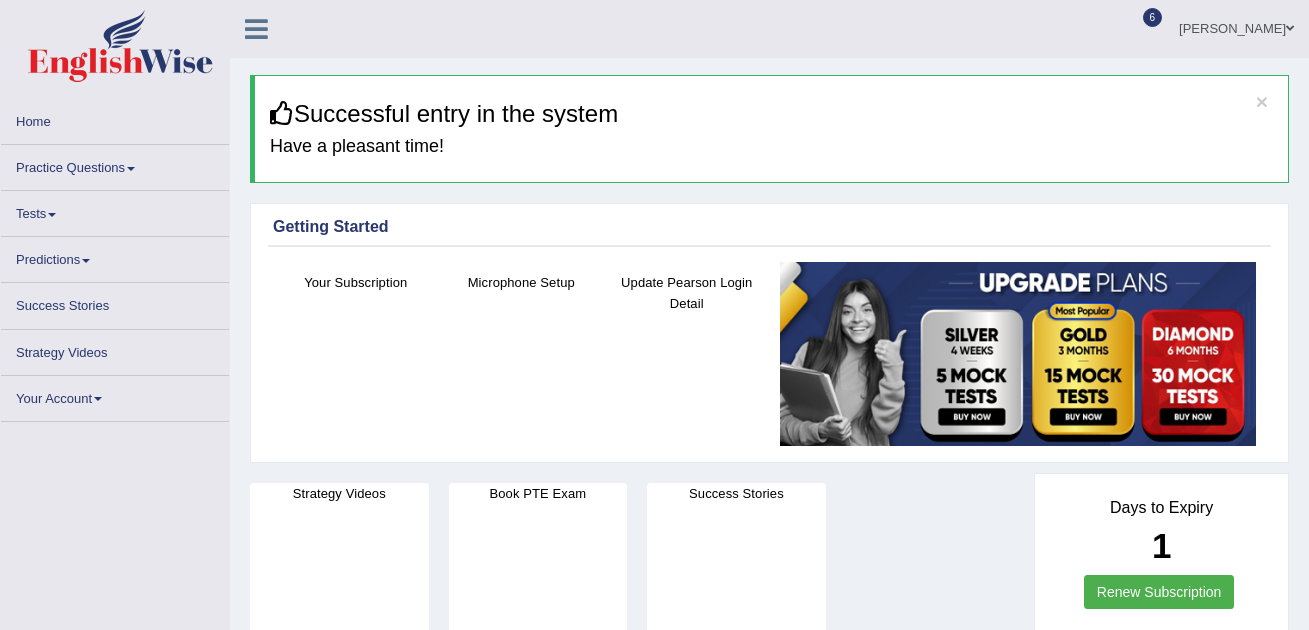 scroll, scrollTop: 0, scrollLeft: 0, axis: both 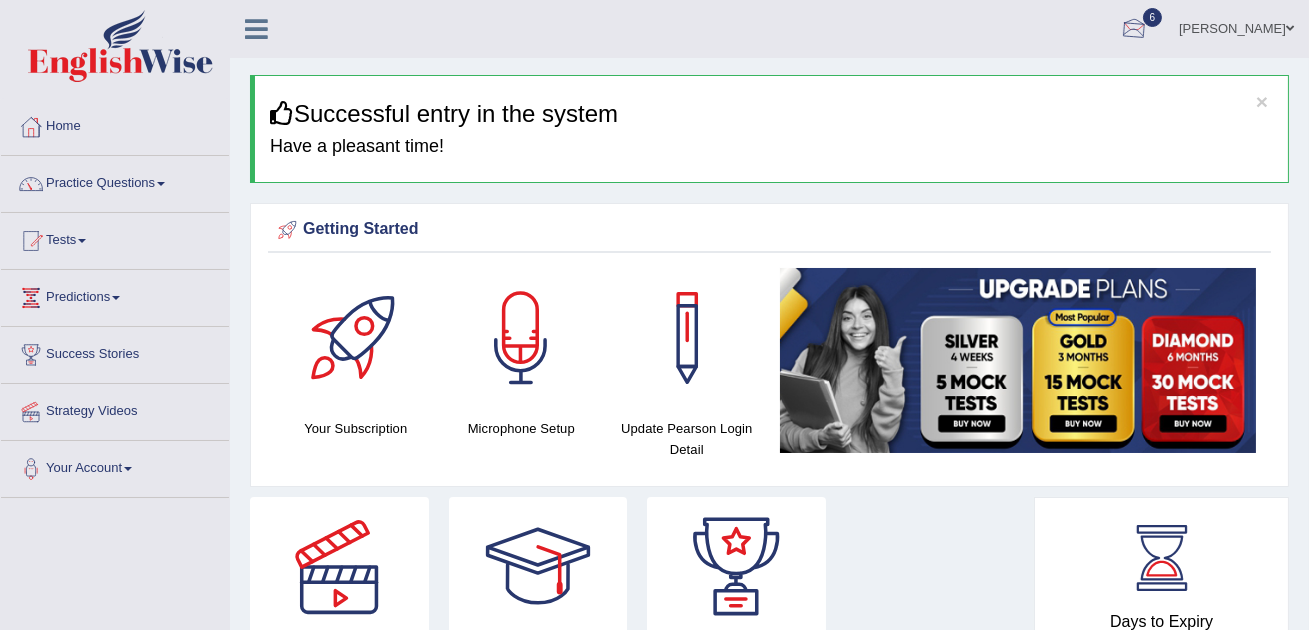 click at bounding box center (1134, 30) 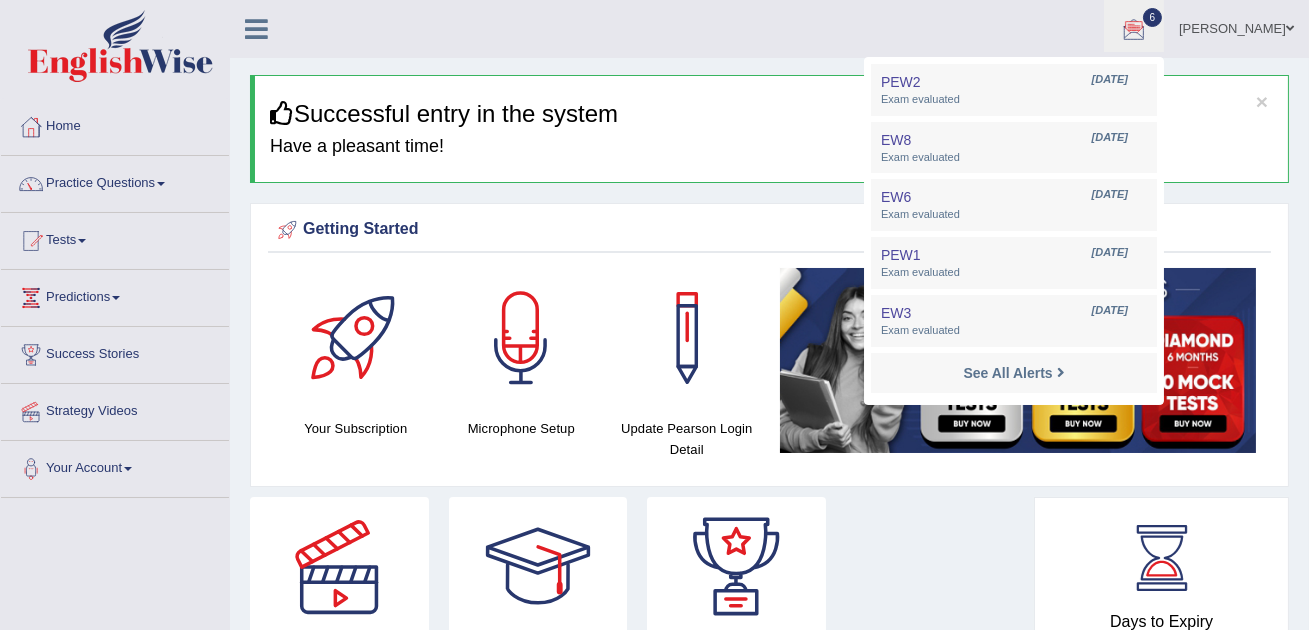 click on "[PERSON_NAME]" at bounding box center [1236, 26] 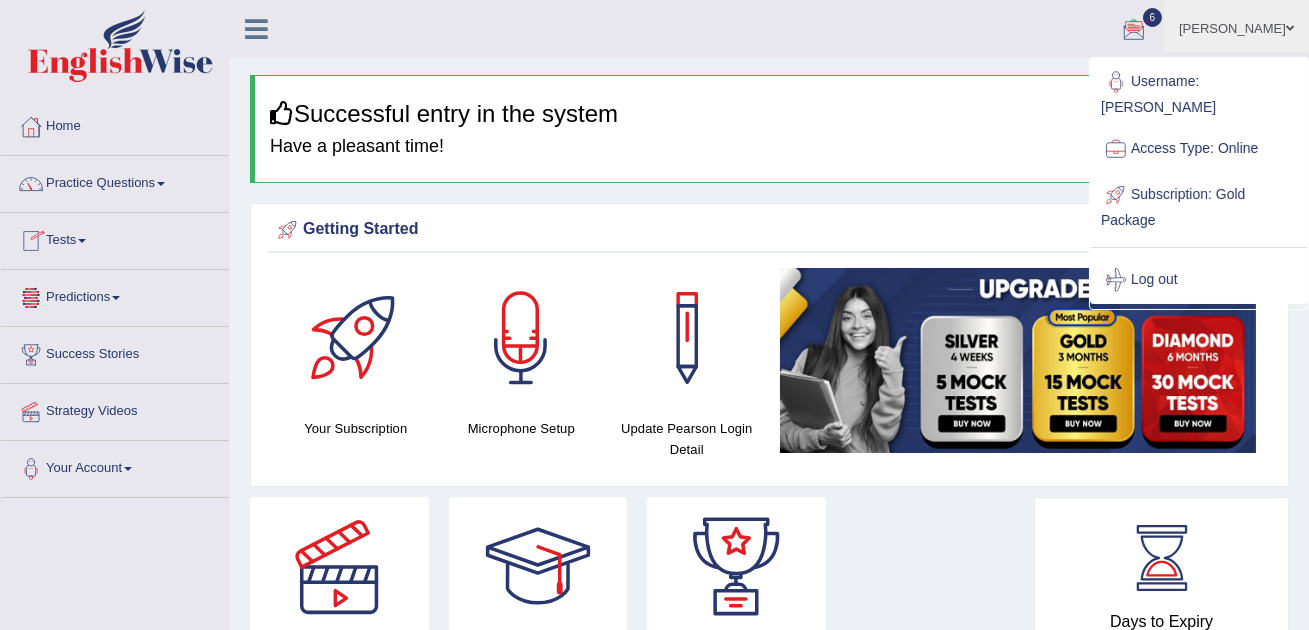 scroll, scrollTop: 16, scrollLeft: 0, axis: vertical 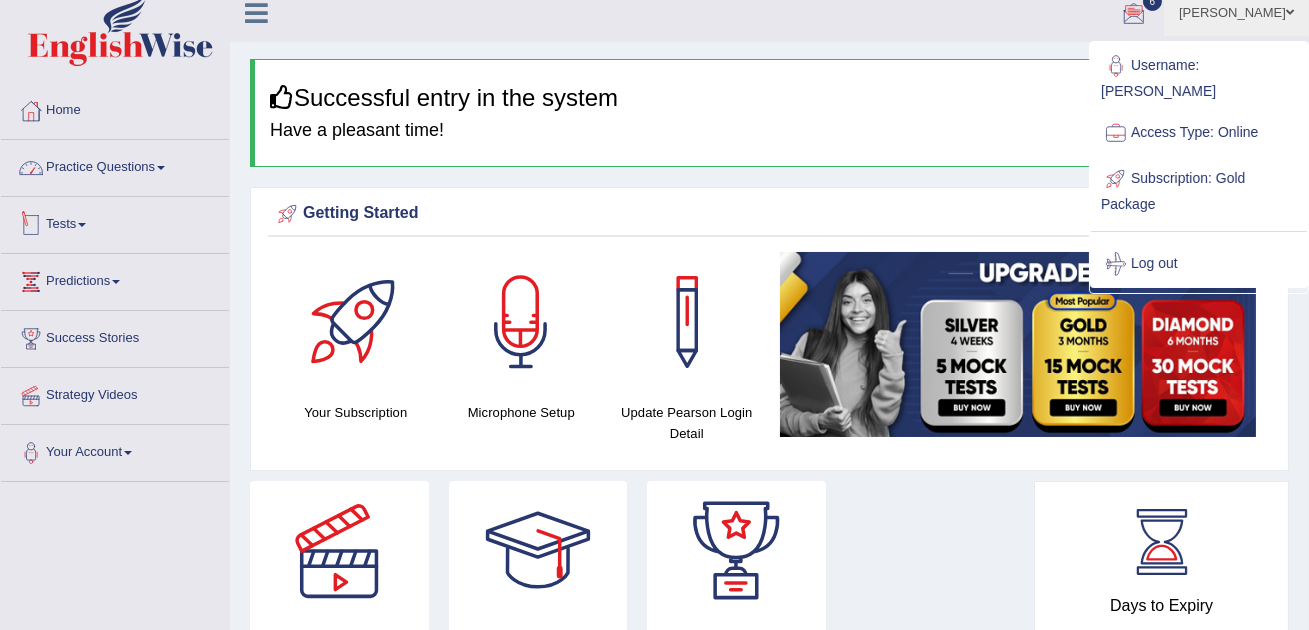 click at bounding box center (82, 225) 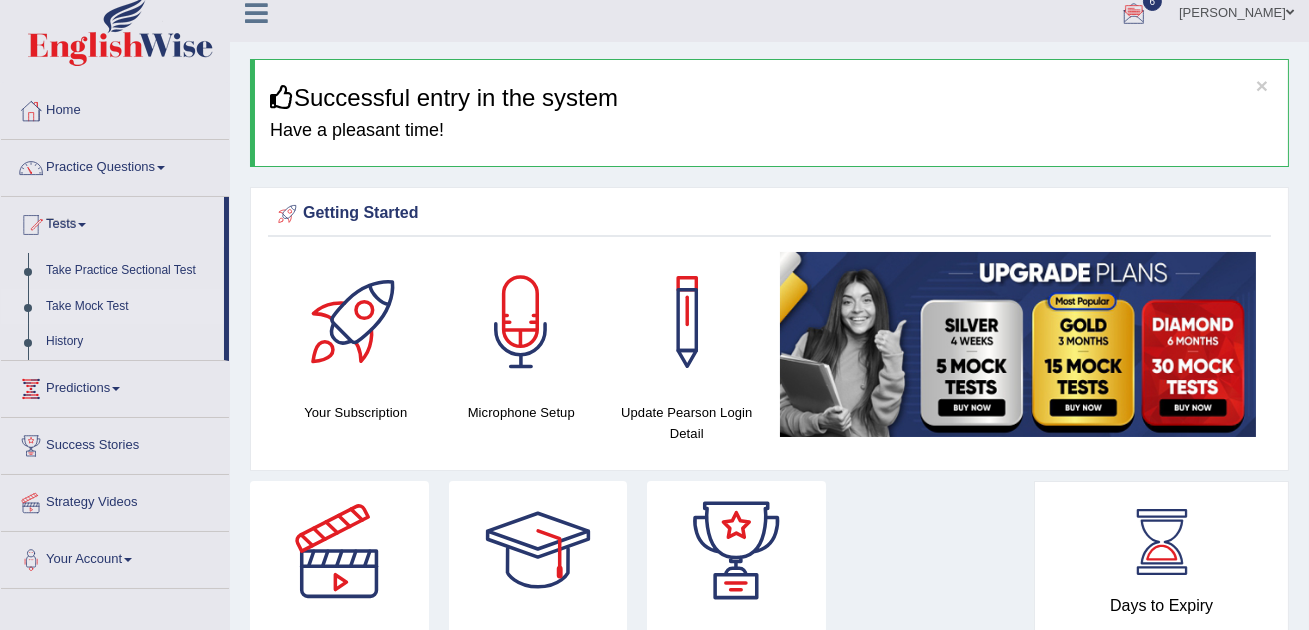 click on "Take Mock Test" at bounding box center (130, 307) 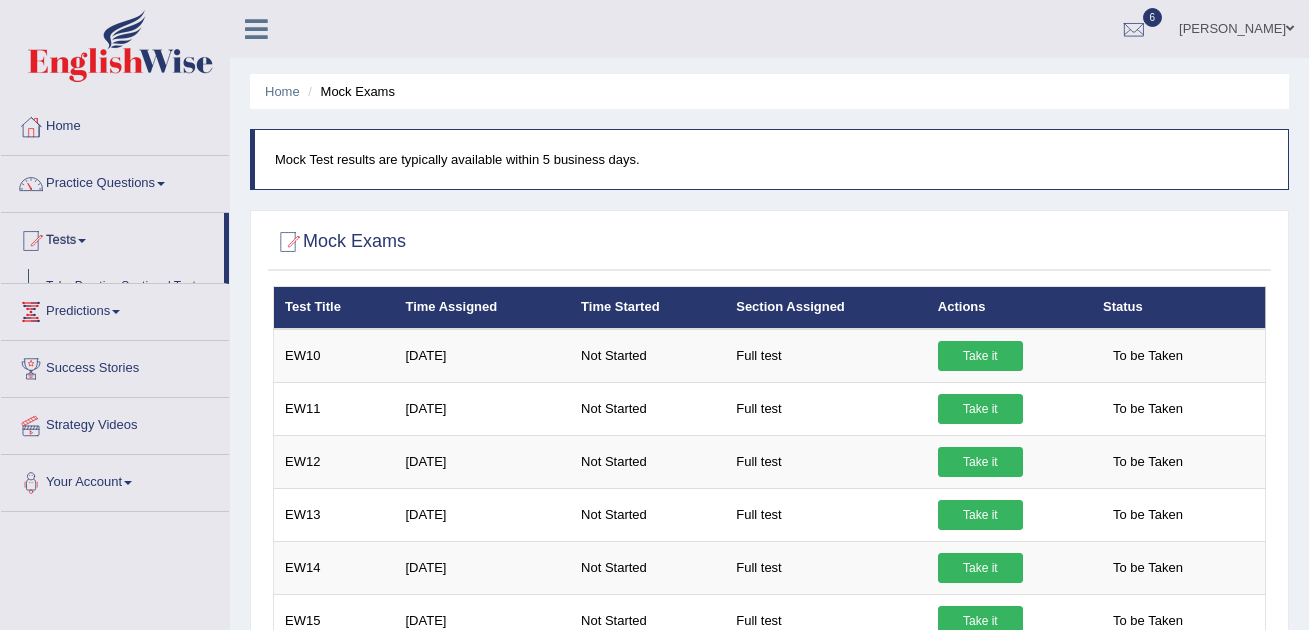 scroll, scrollTop: 0, scrollLeft: 0, axis: both 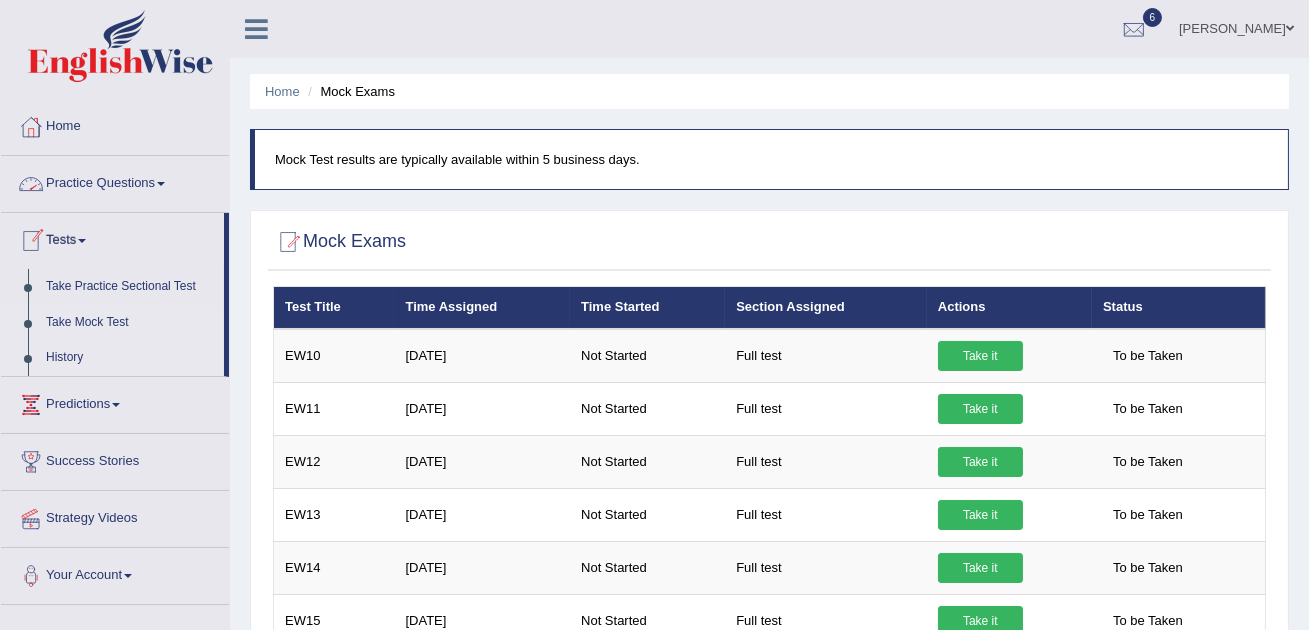 click on "History" at bounding box center (130, 358) 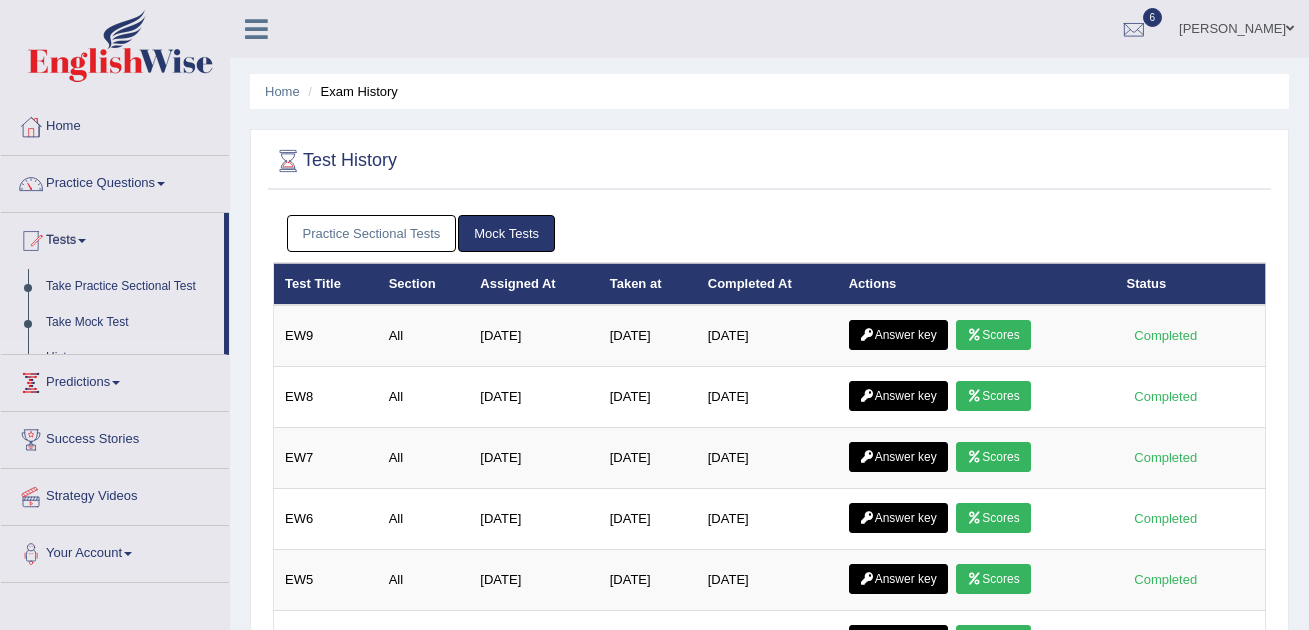 scroll, scrollTop: 0, scrollLeft: 0, axis: both 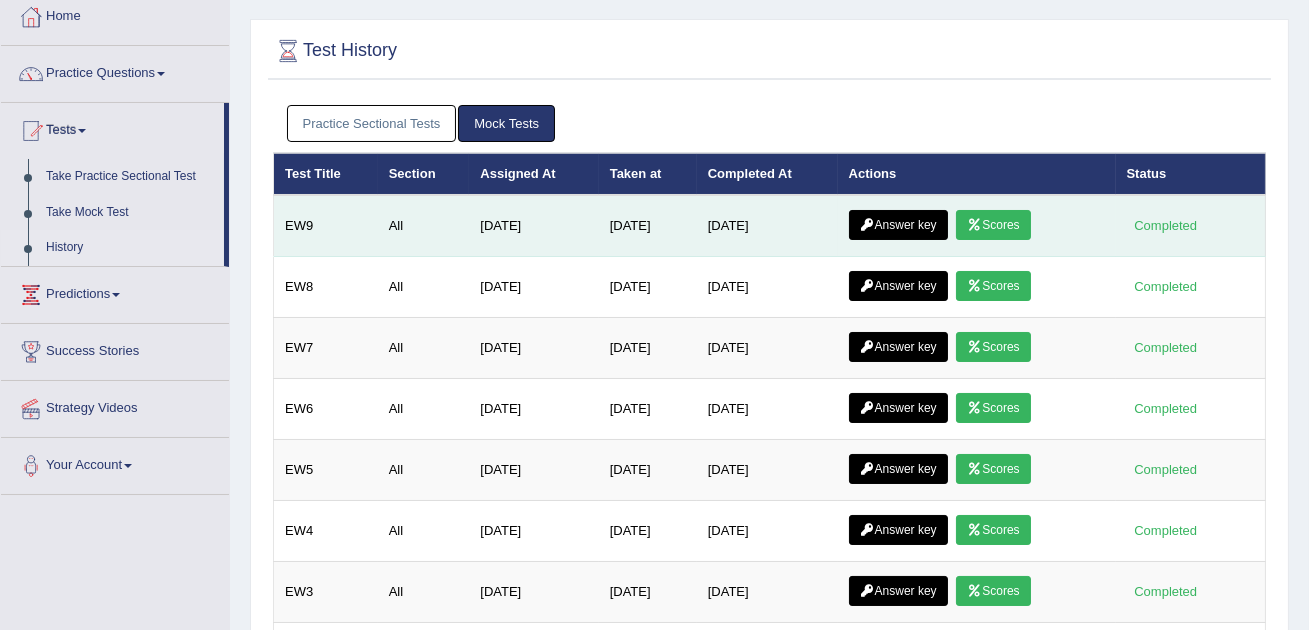 click on "Scores" at bounding box center [993, 225] 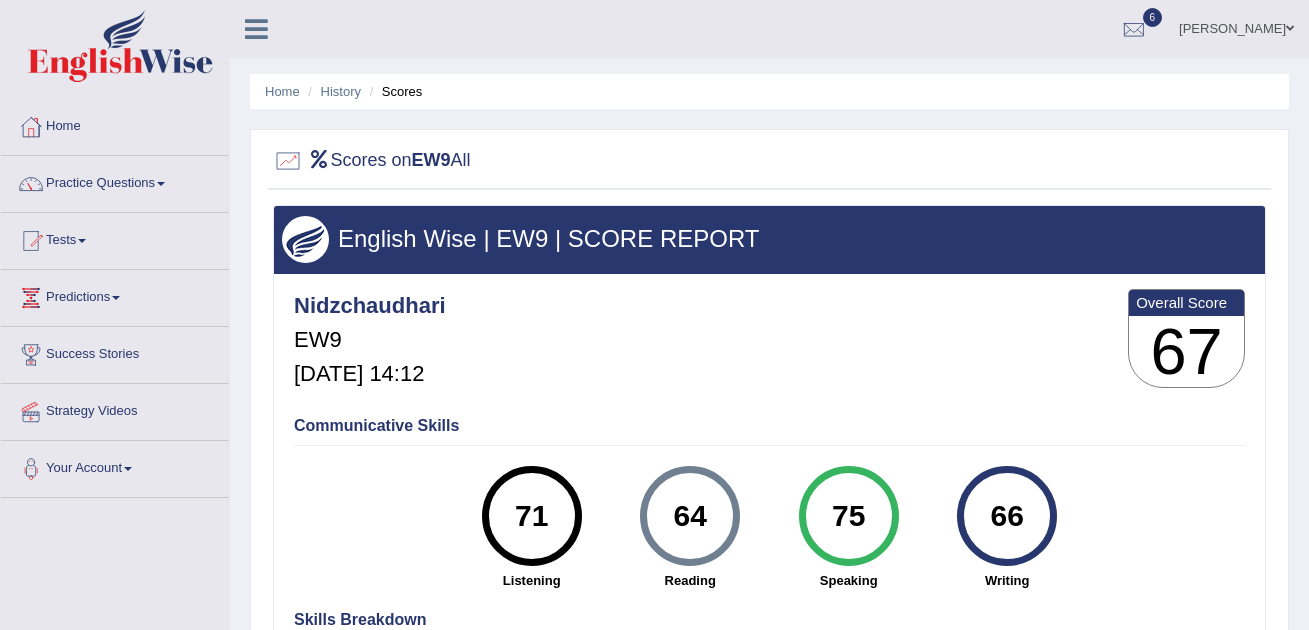 scroll, scrollTop: 0, scrollLeft: 0, axis: both 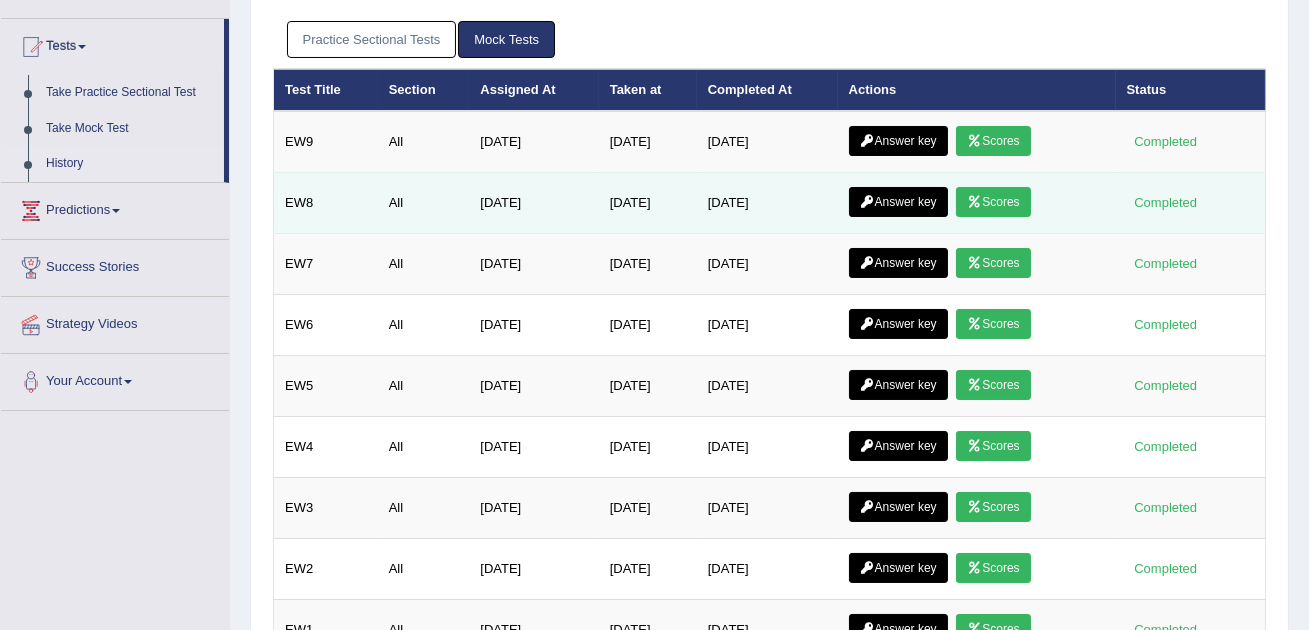 click on "Scores" at bounding box center (993, 202) 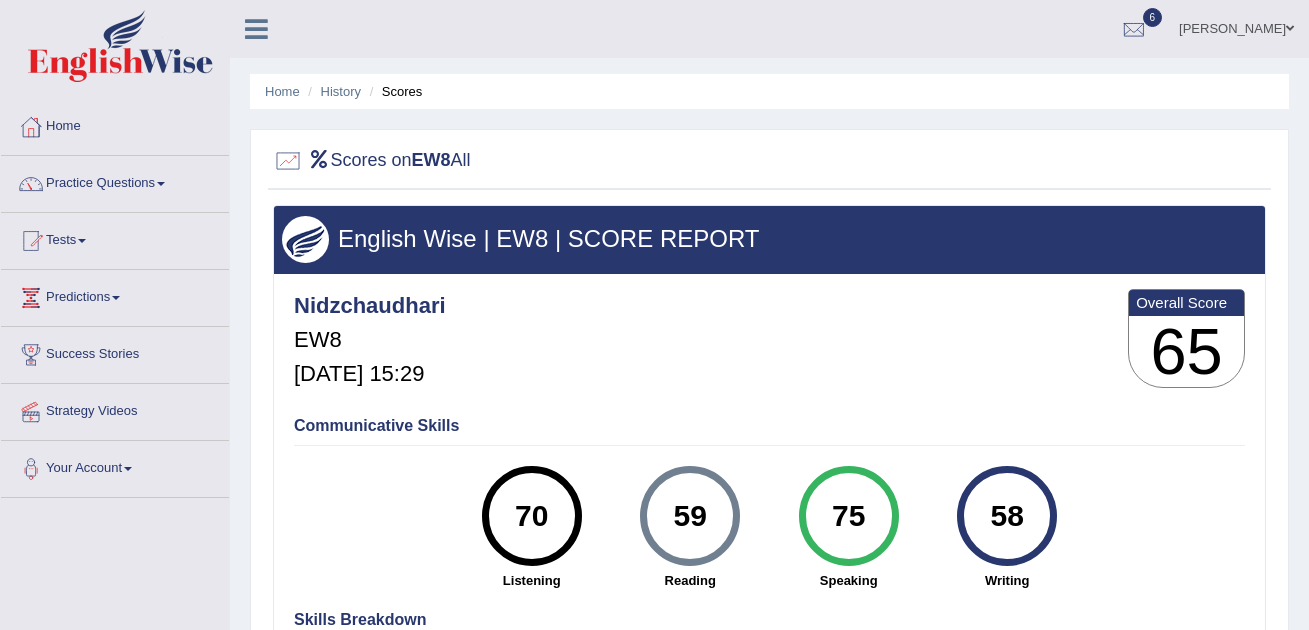 scroll, scrollTop: 0, scrollLeft: 0, axis: both 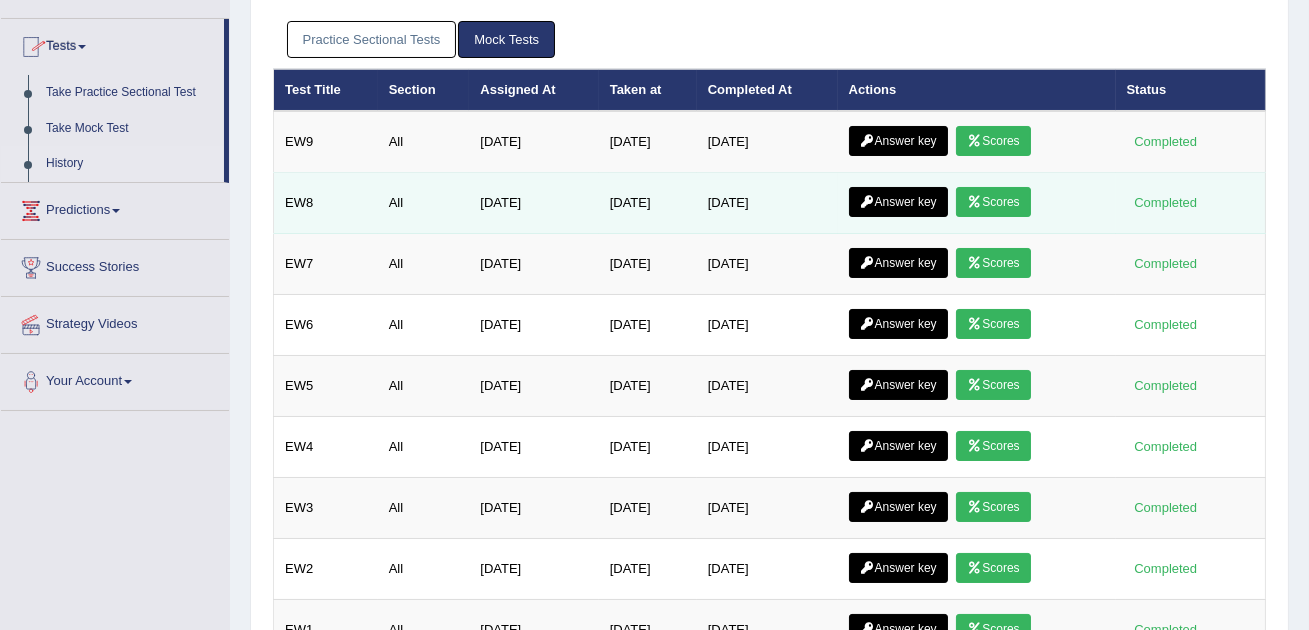 click on "Answer key" at bounding box center (898, 202) 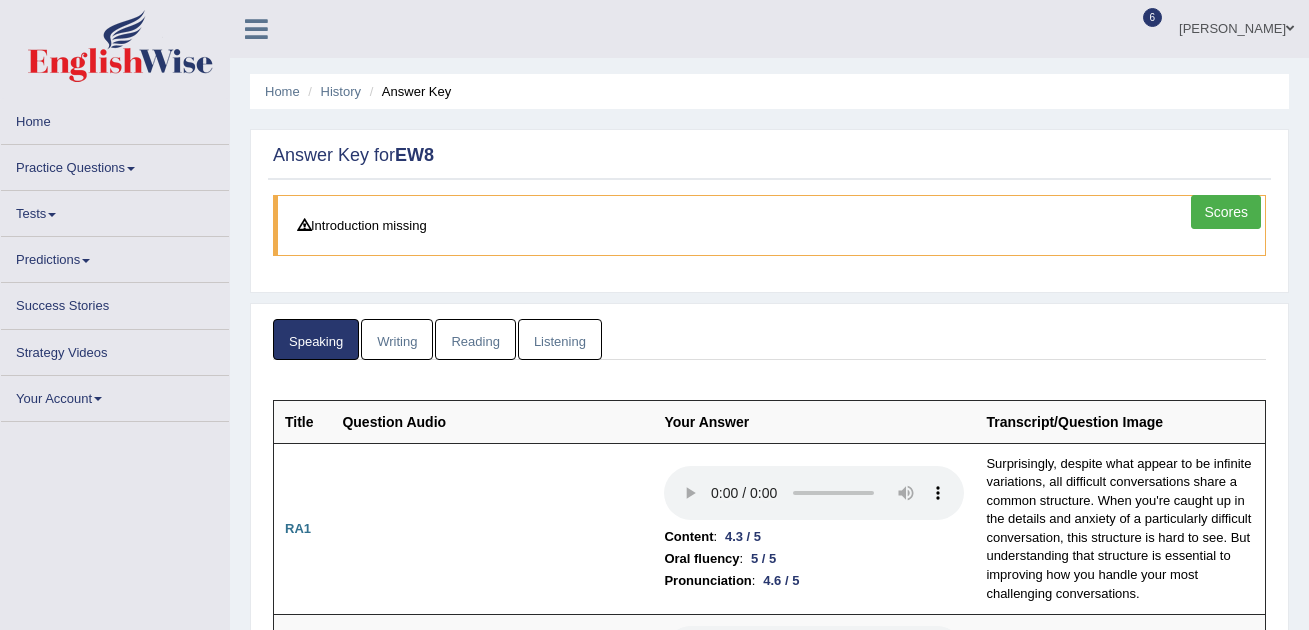 scroll, scrollTop: 0, scrollLeft: 0, axis: both 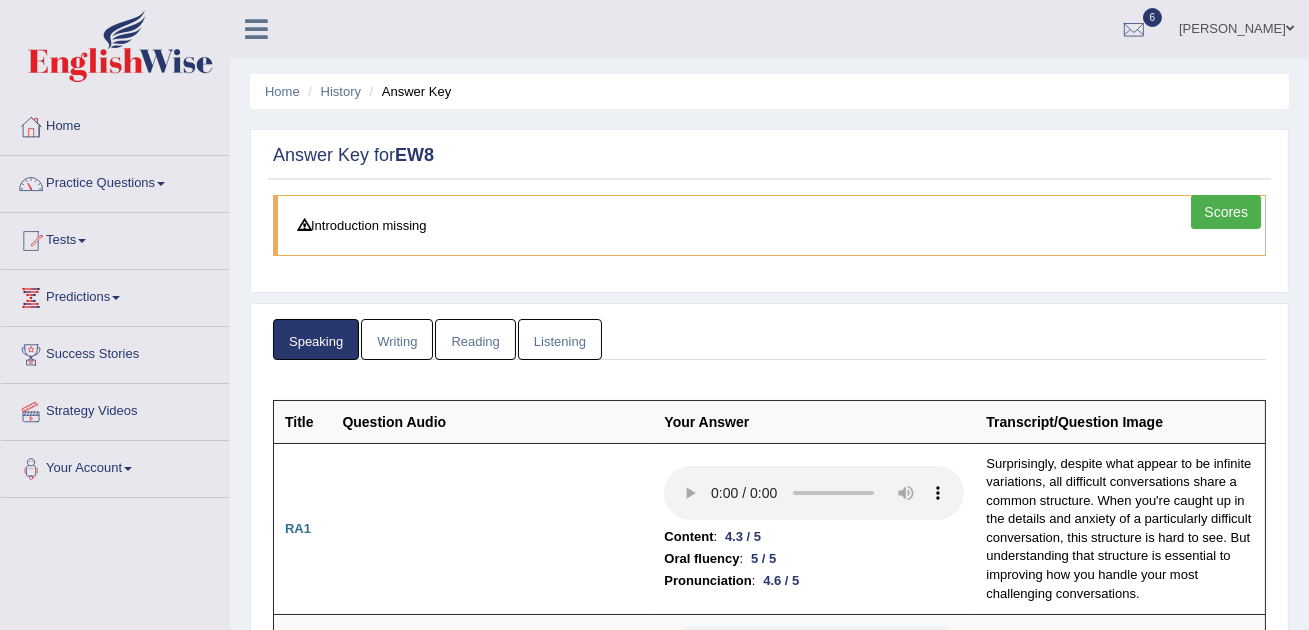 click on "Writing" at bounding box center (397, 339) 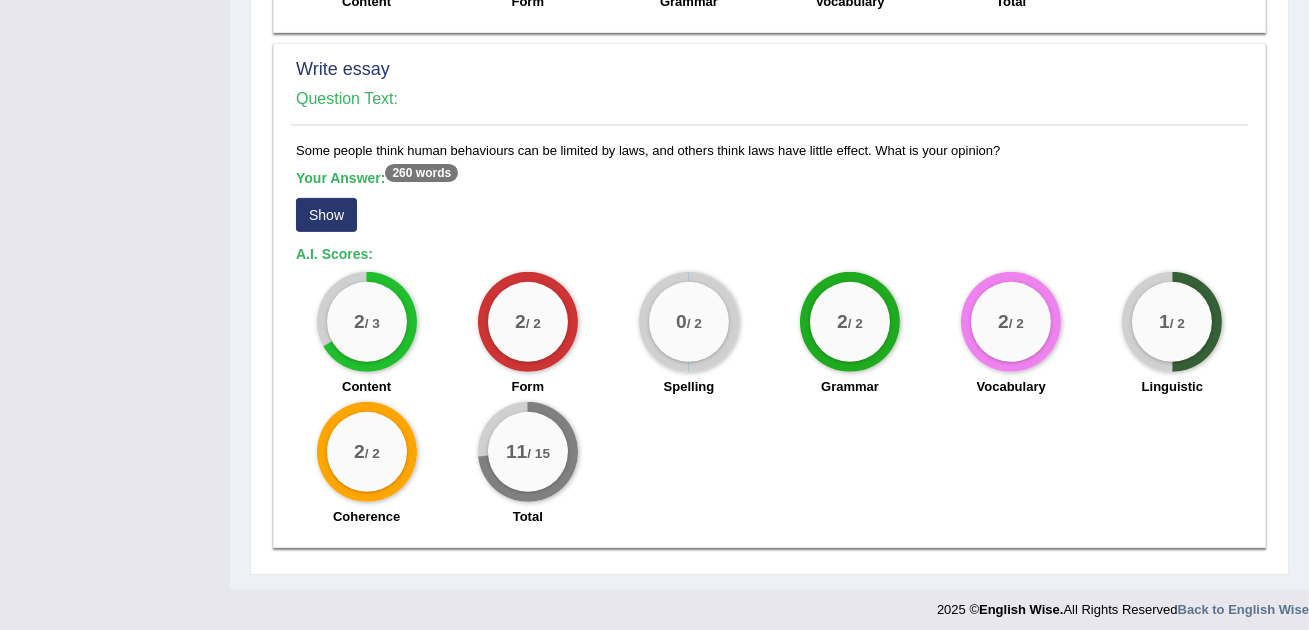 scroll, scrollTop: 1591, scrollLeft: 0, axis: vertical 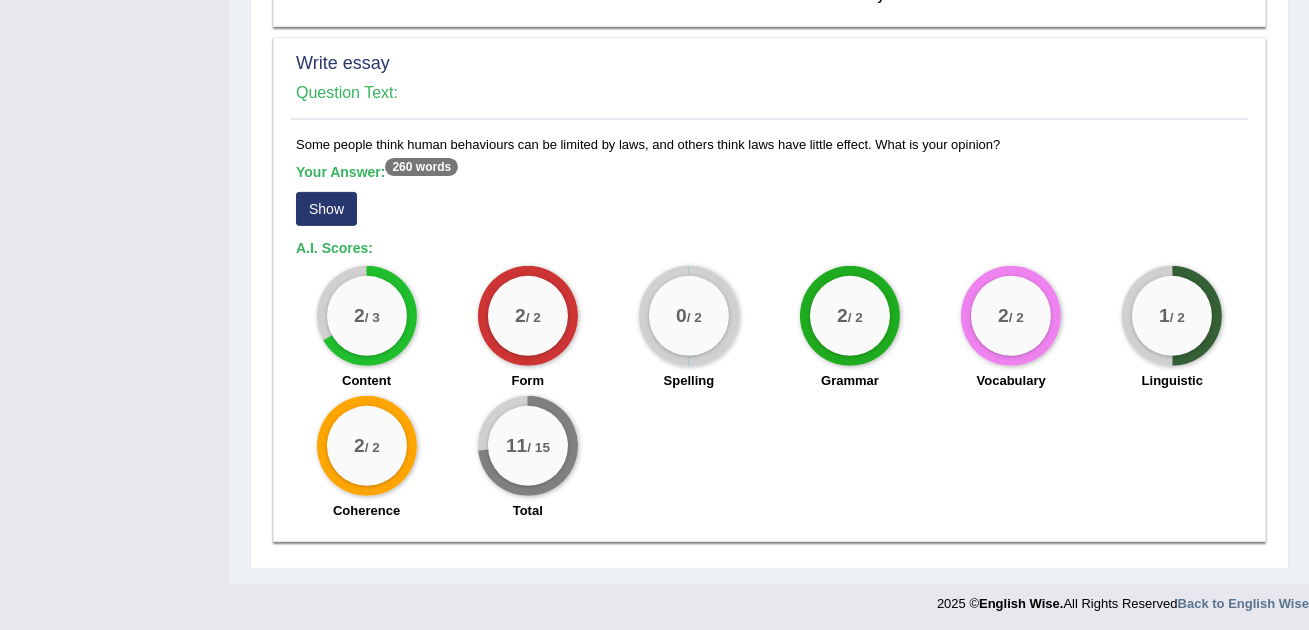 click on "Show" at bounding box center (326, 209) 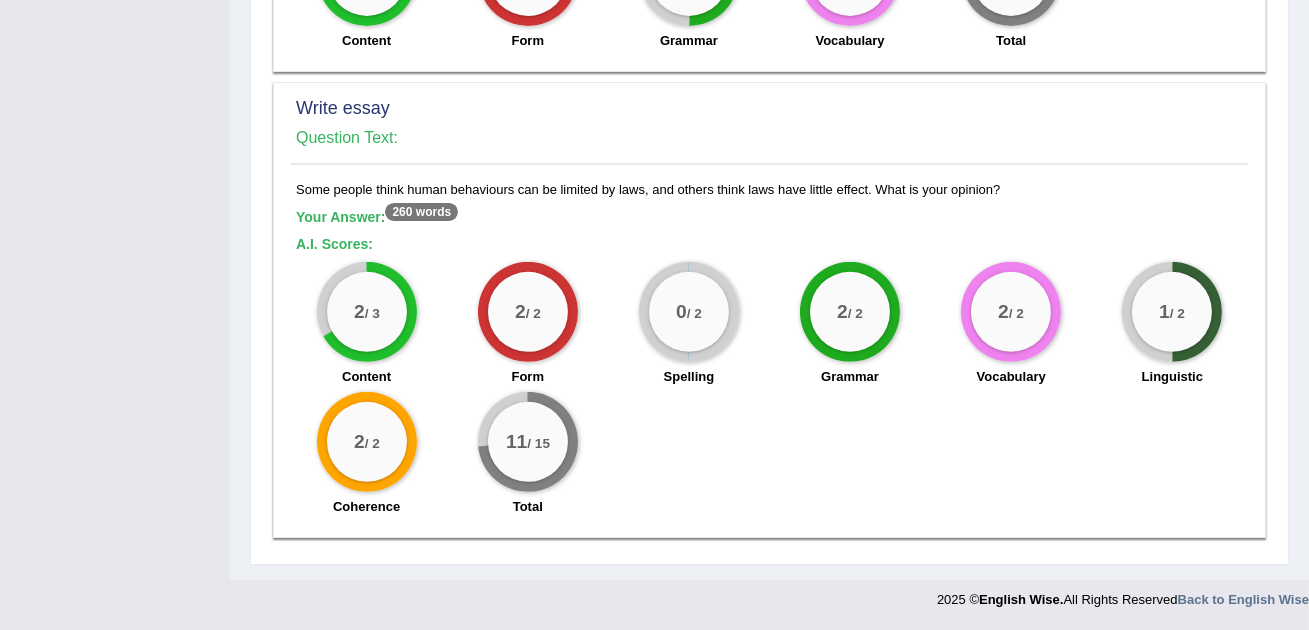 scroll, scrollTop: 1543, scrollLeft: 0, axis: vertical 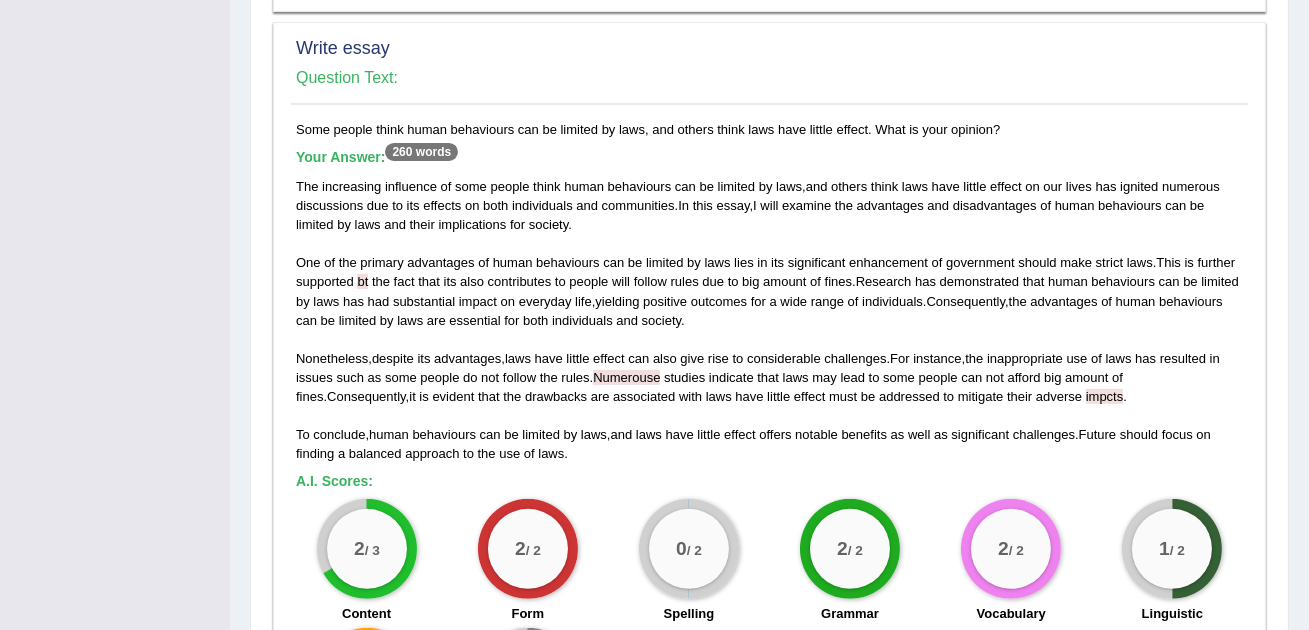 click on "Numerouse" at bounding box center [626, 377] 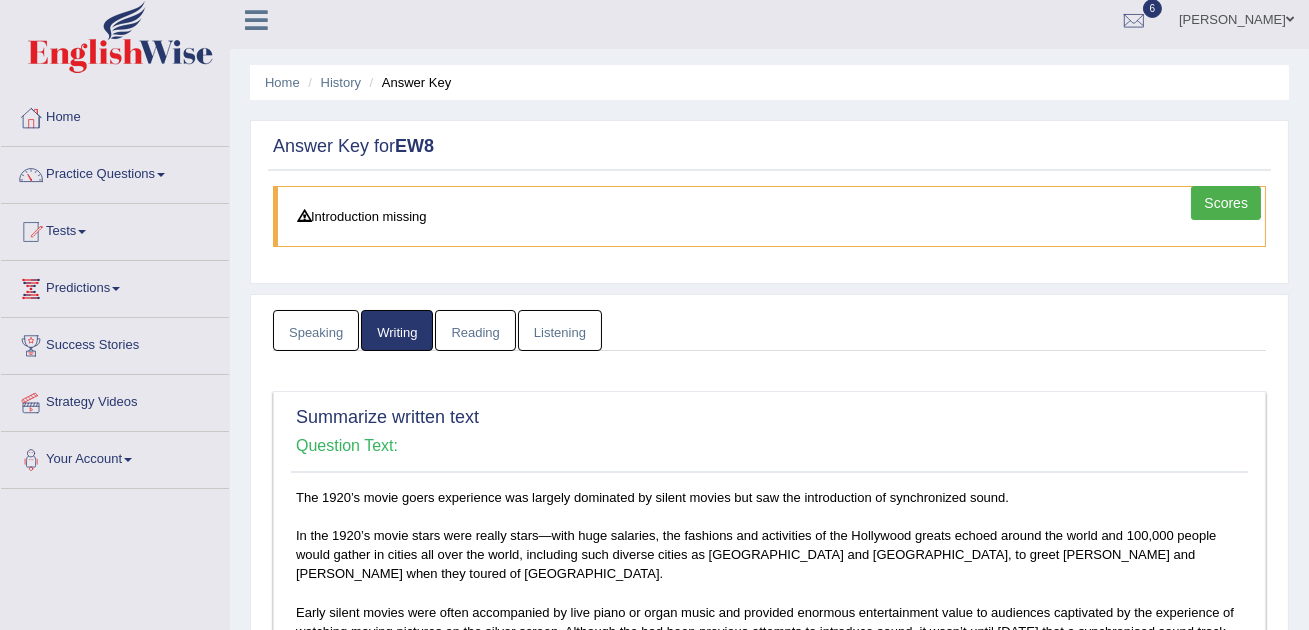 scroll, scrollTop: 0, scrollLeft: 0, axis: both 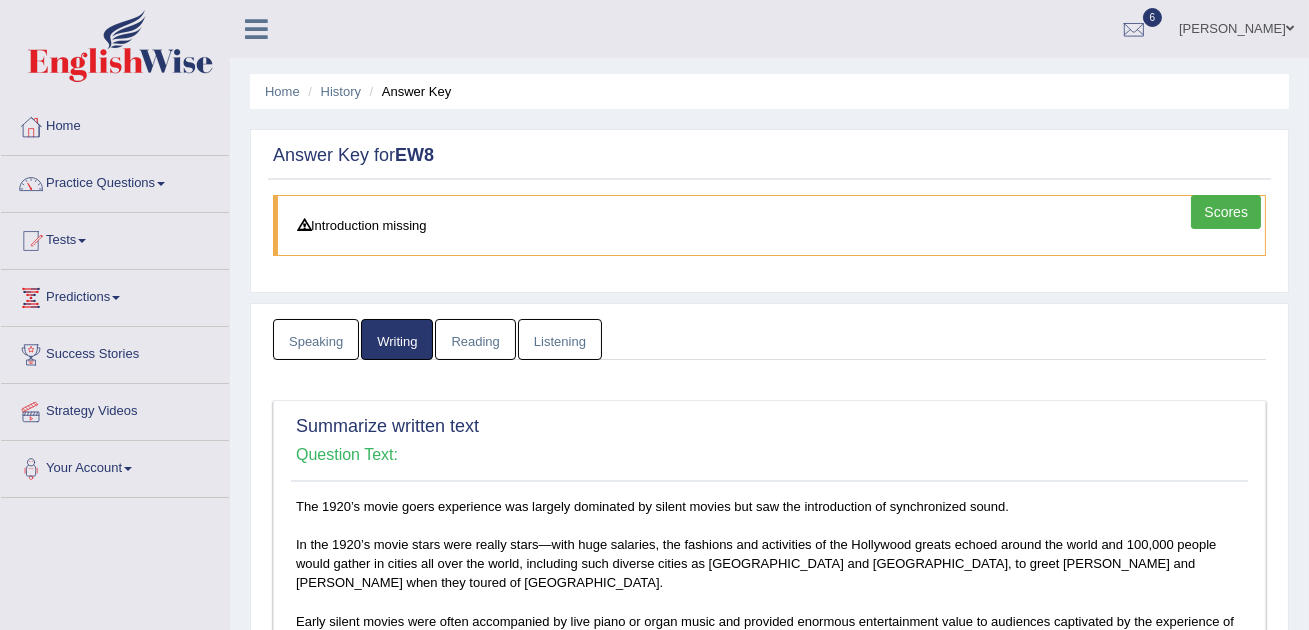 click on "Reading" at bounding box center (475, 339) 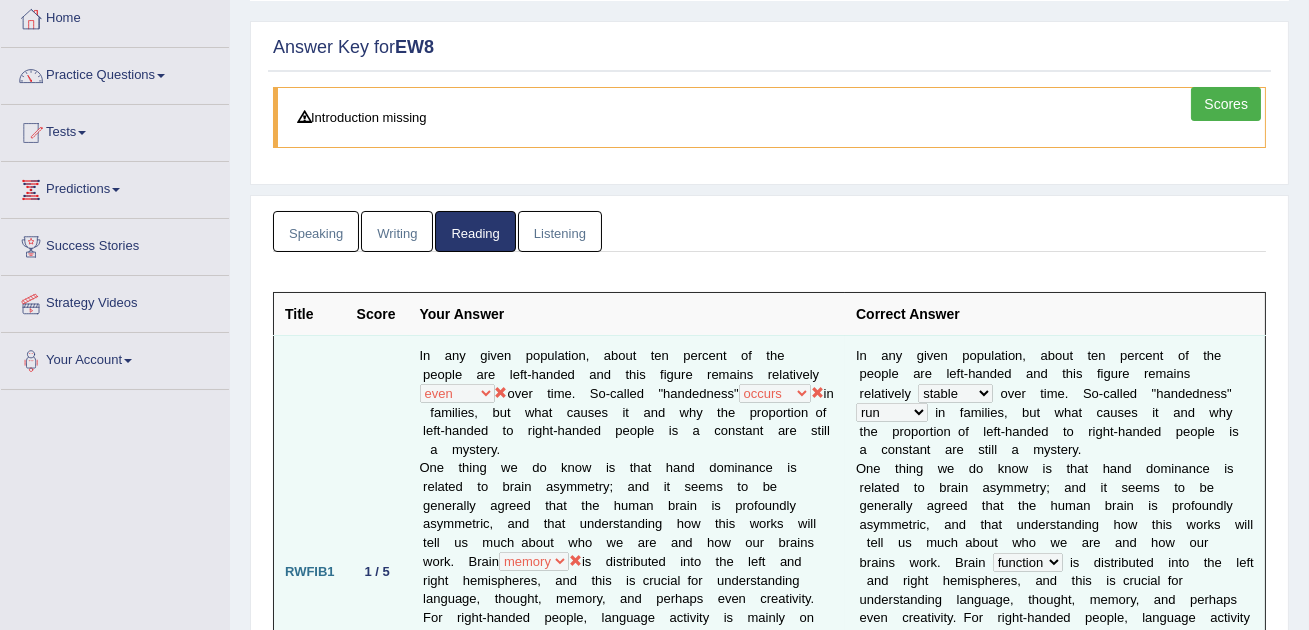 scroll, scrollTop: 0, scrollLeft: 0, axis: both 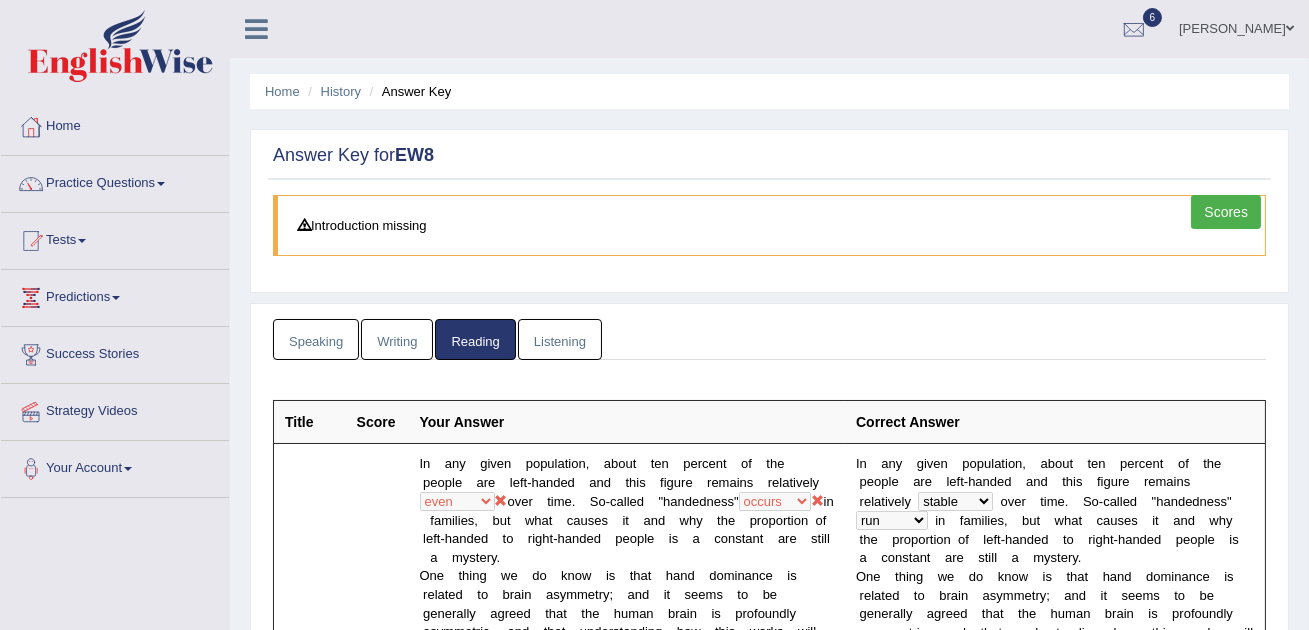 click on "Listening" at bounding box center [560, 339] 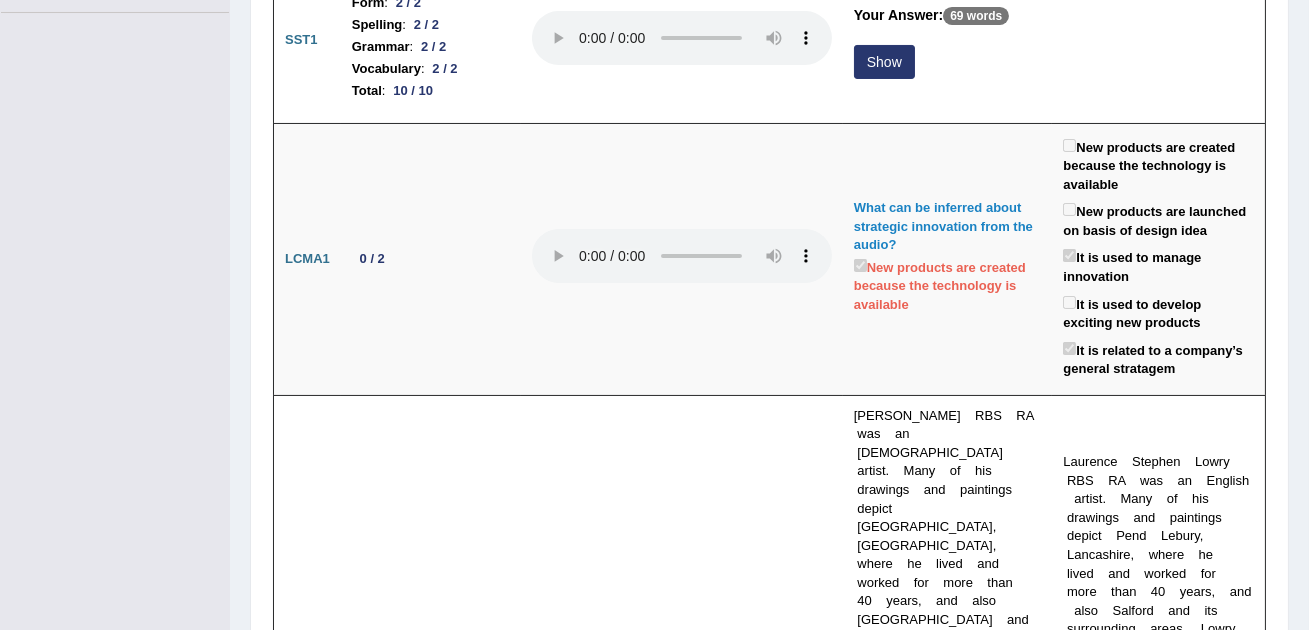 scroll, scrollTop: 486, scrollLeft: 0, axis: vertical 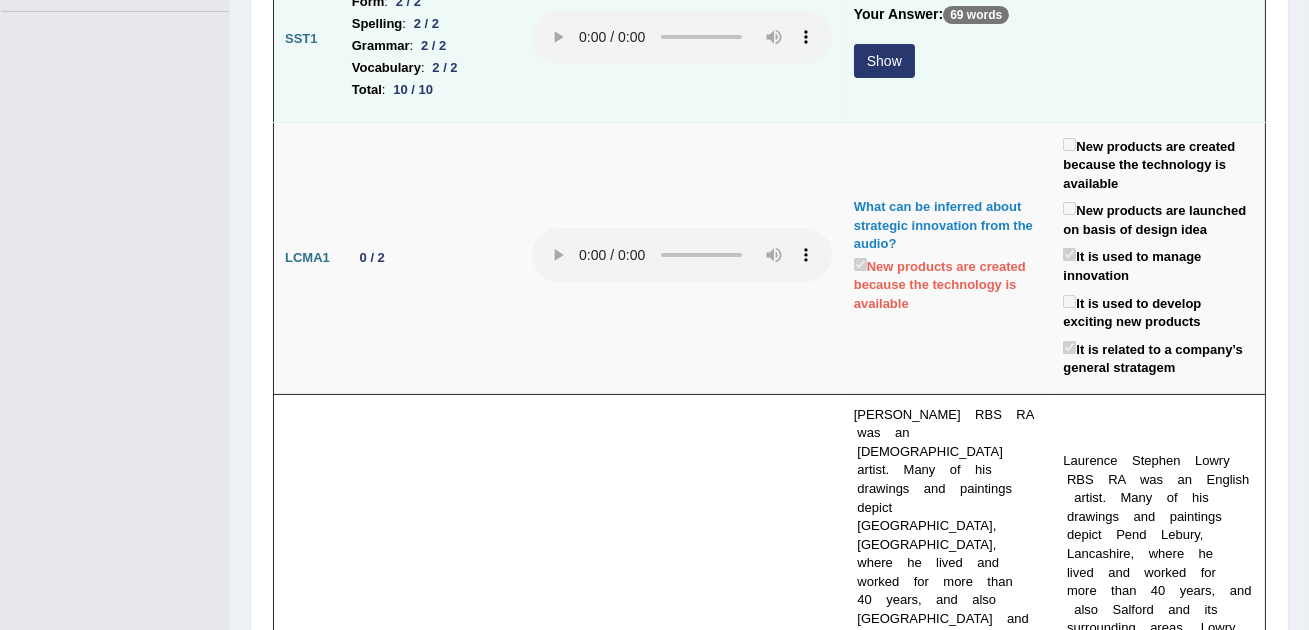 click on "Show" at bounding box center (884, 61) 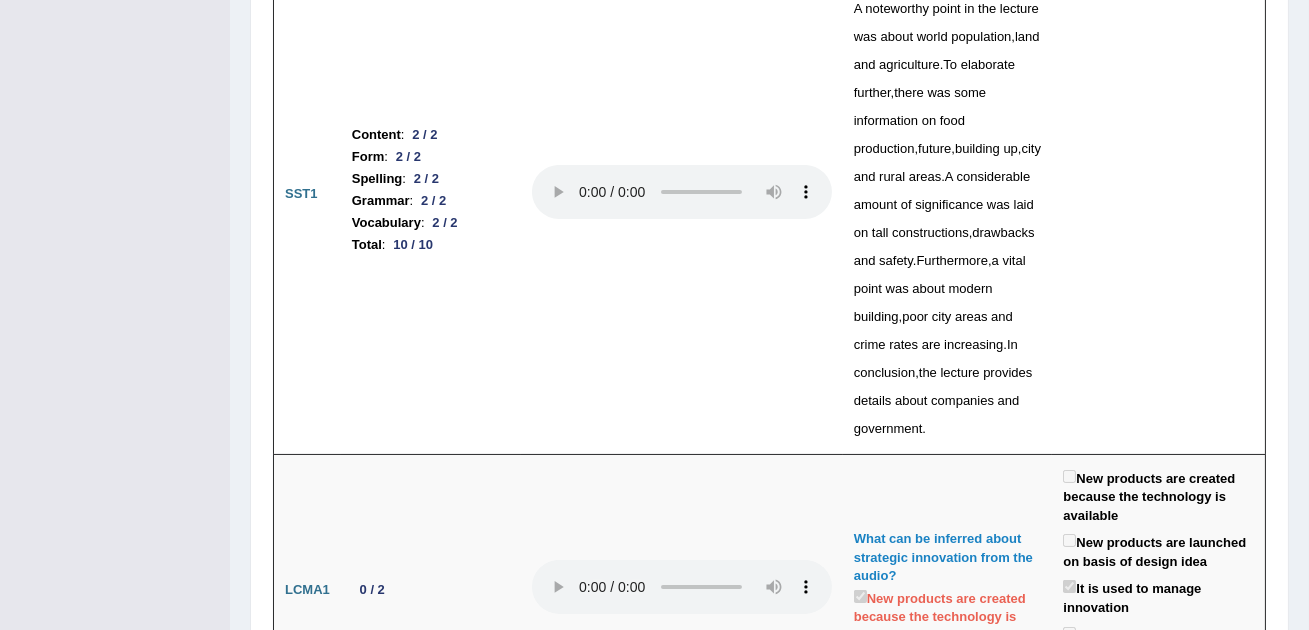 scroll, scrollTop: 0, scrollLeft: 0, axis: both 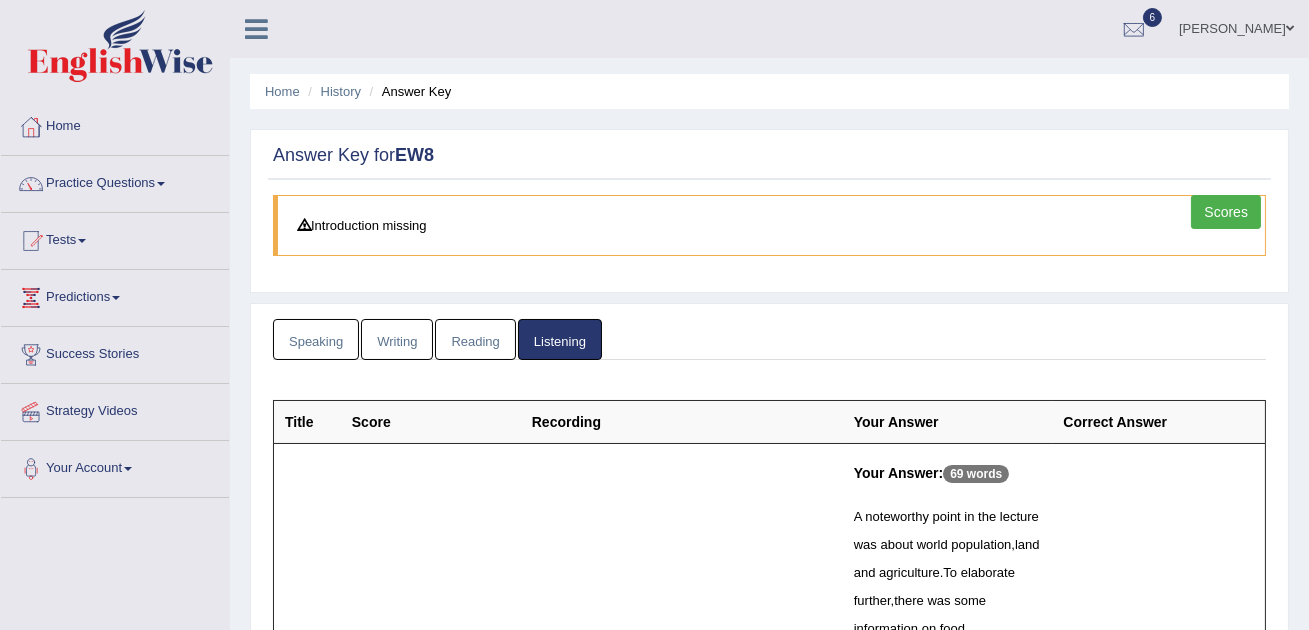 click on "Speaking" at bounding box center (316, 339) 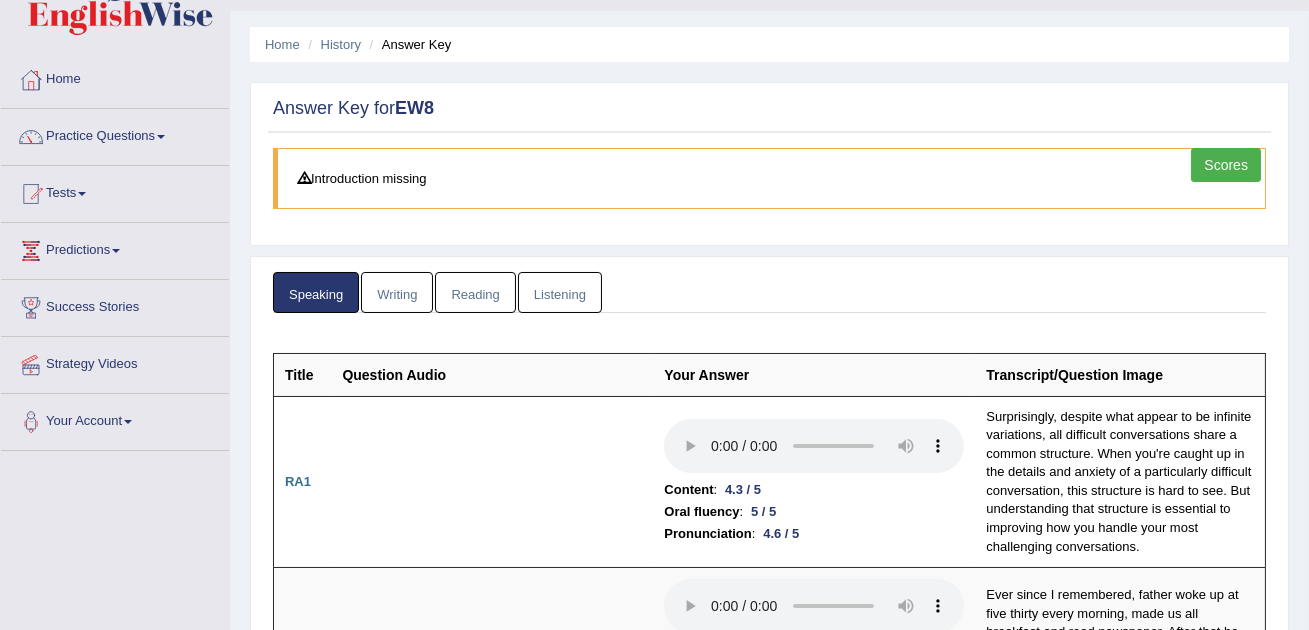 scroll, scrollTop: 0, scrollLeft: 0, axis: both 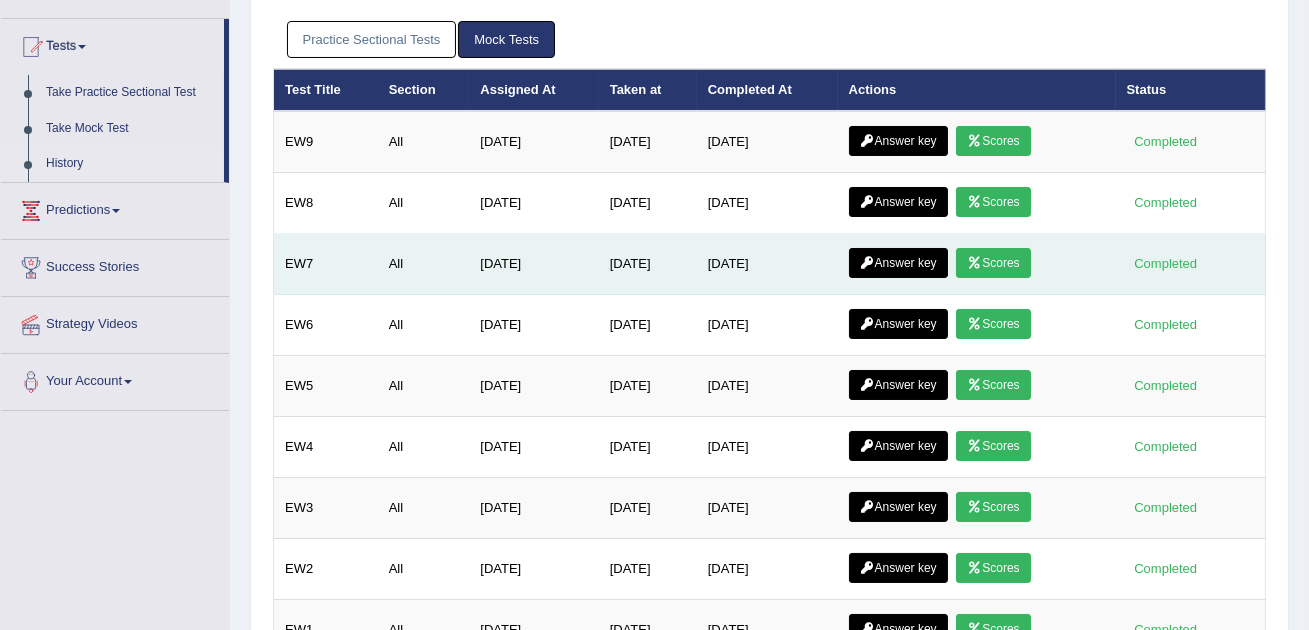 click on "Scores" at bounding box center (993, 263) 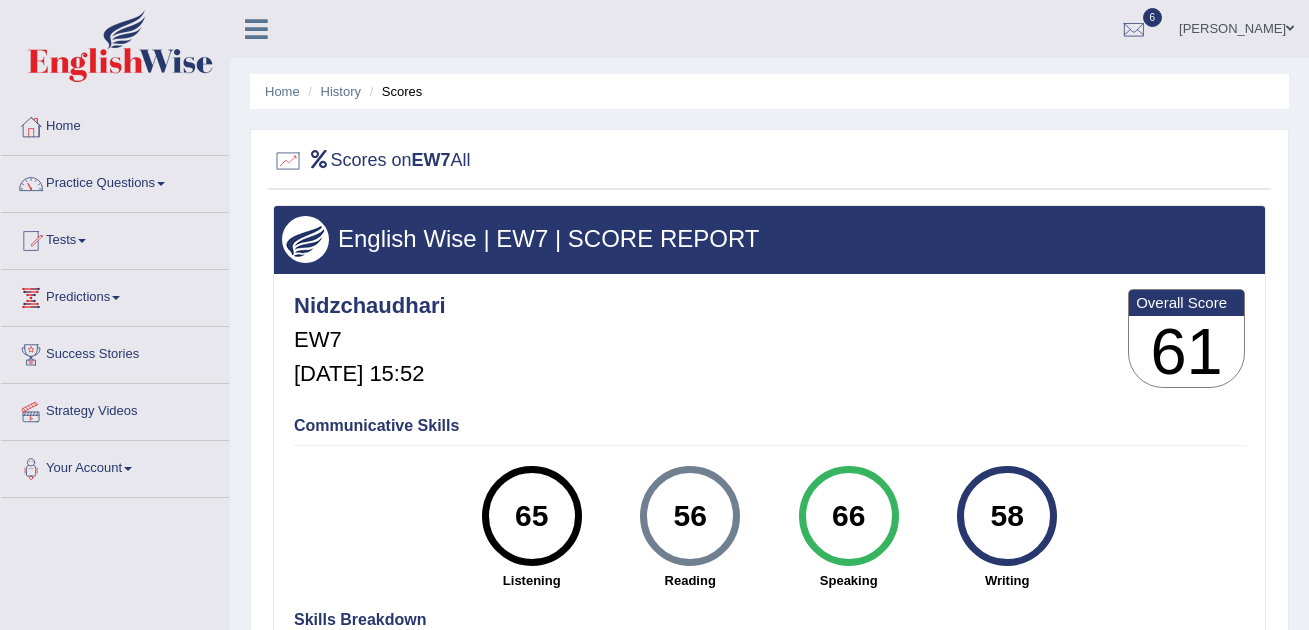 scroll, scrollTop: 0, scrollLeft: 0, axis: both 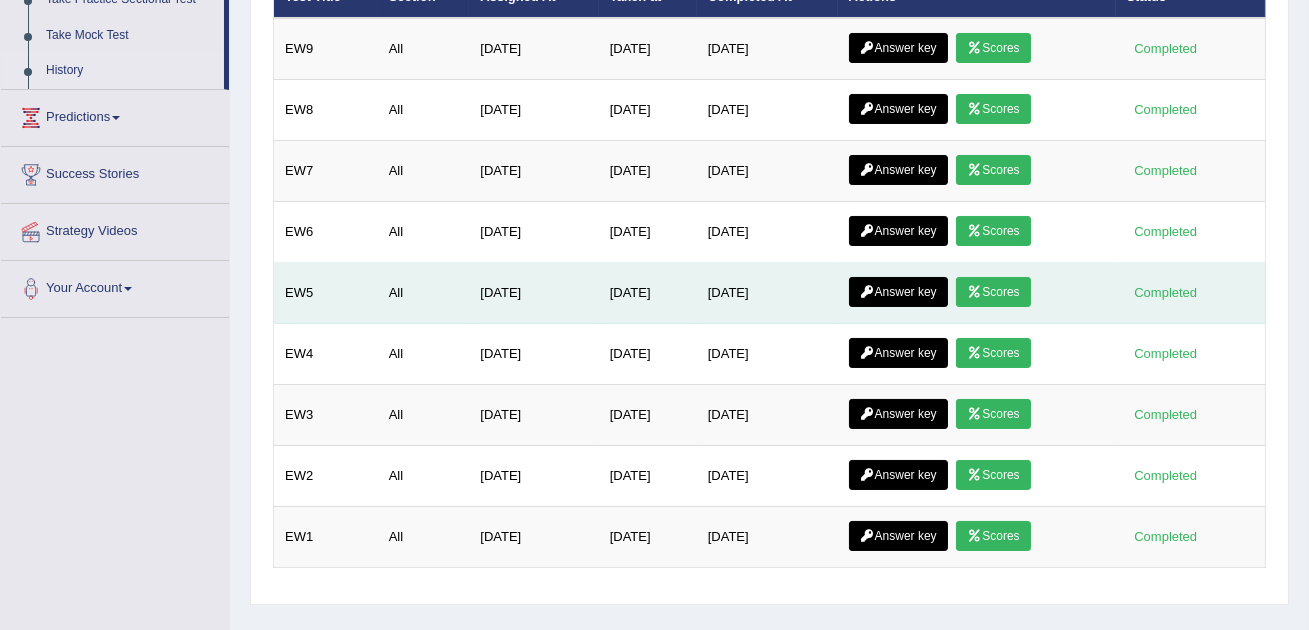 click on "Answer key    Scores" at bounding box center [977, 293] 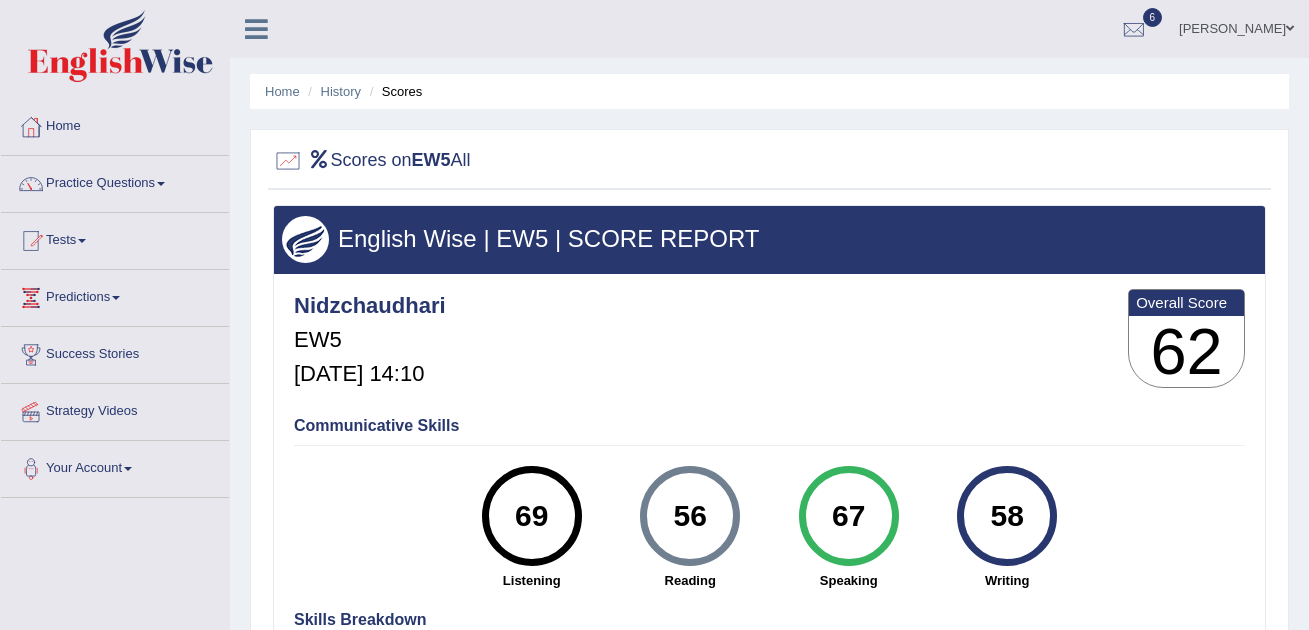 scroll, scrollTop: 0, scrollLeft: 0, axis: both 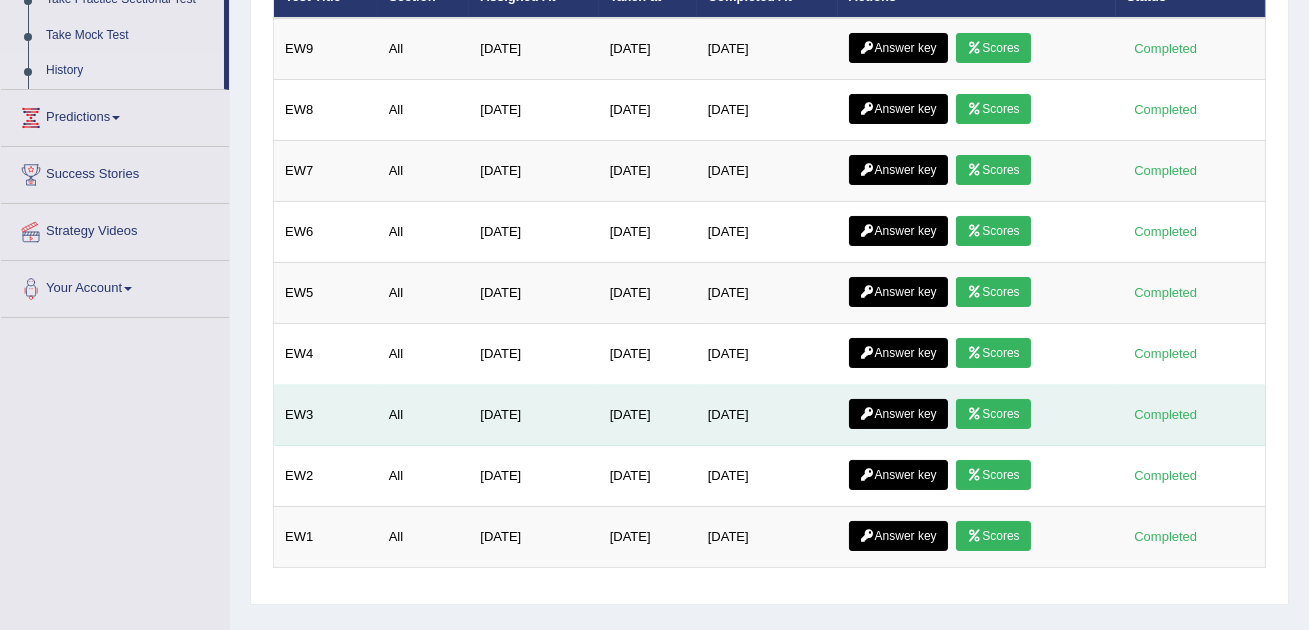 click on "Scores" at bounding box center (993, 414) 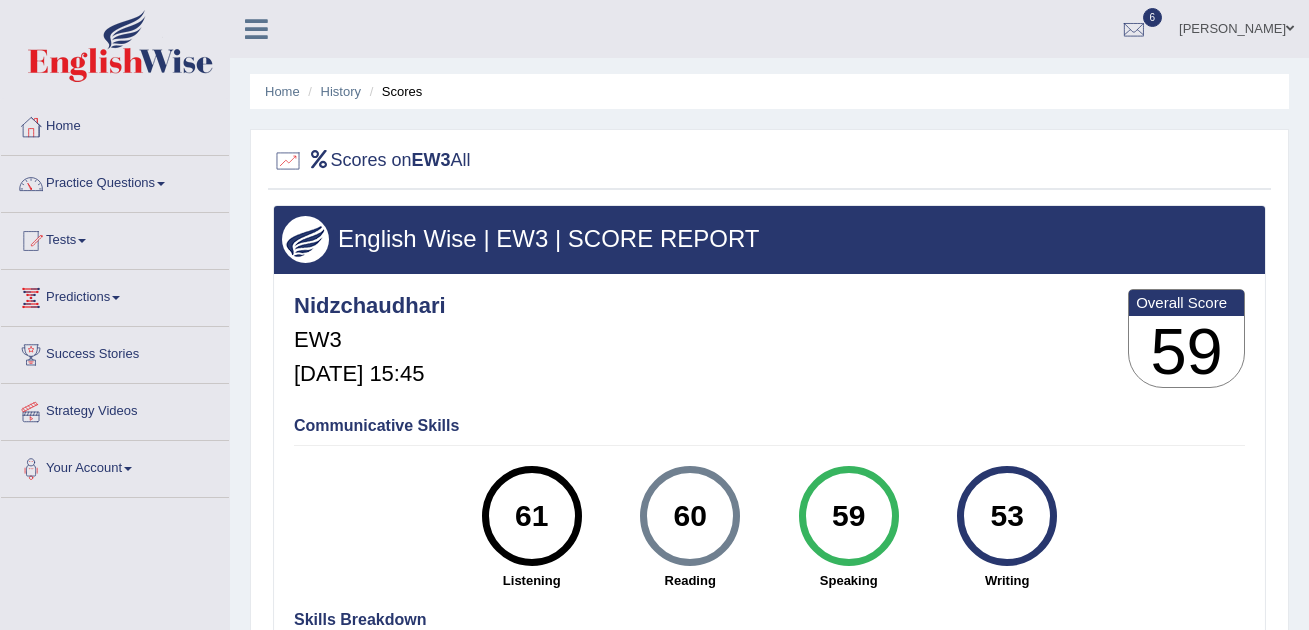 scroll, scrollTop: 0, scrollLeft: 0, axis: both 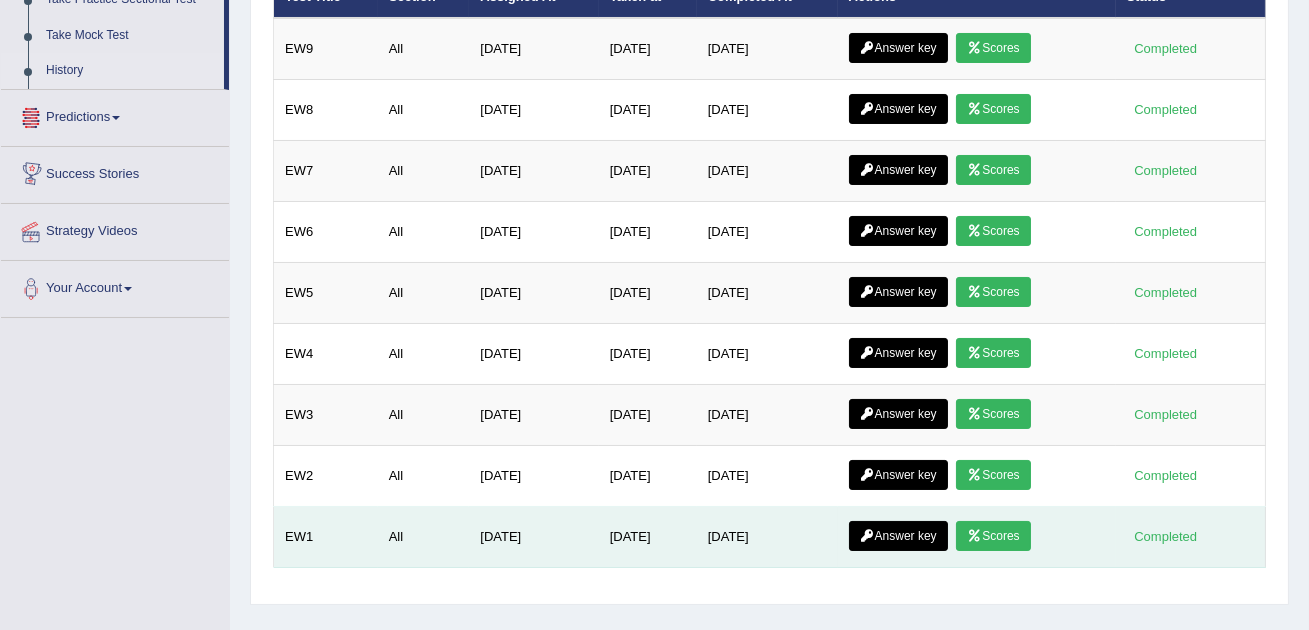 click on "Scores" at bounding box center (993, 536) 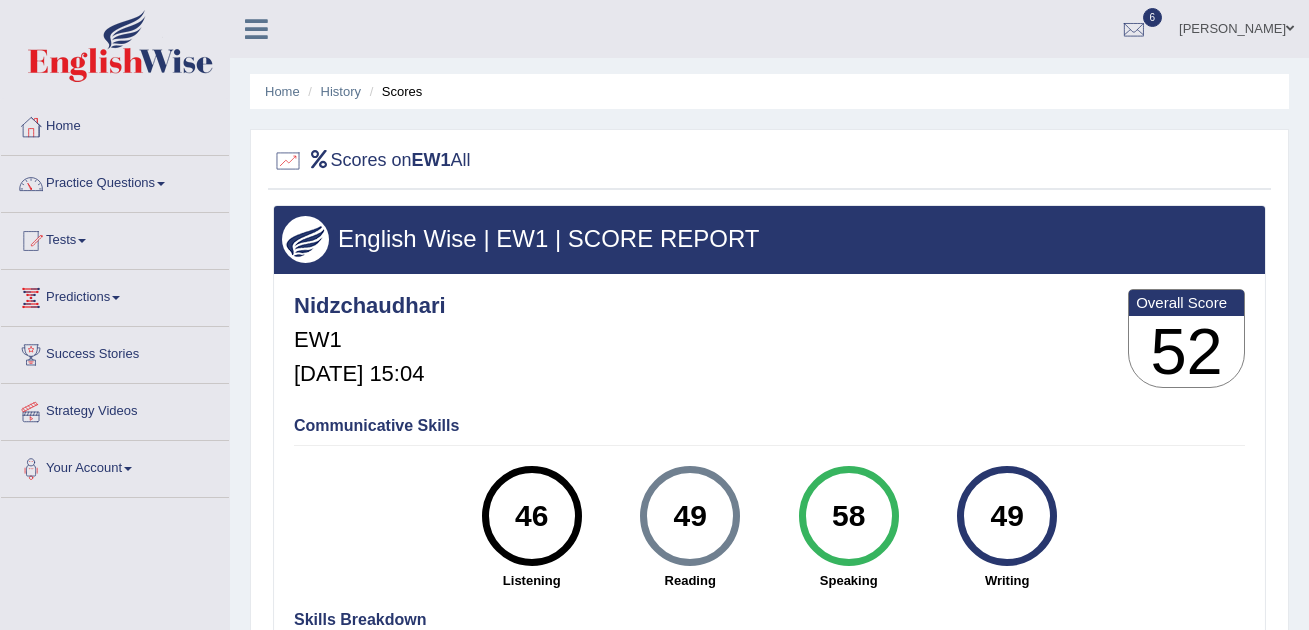 scroll, scrollTop: 0, scrollLeft: 0, axis: both 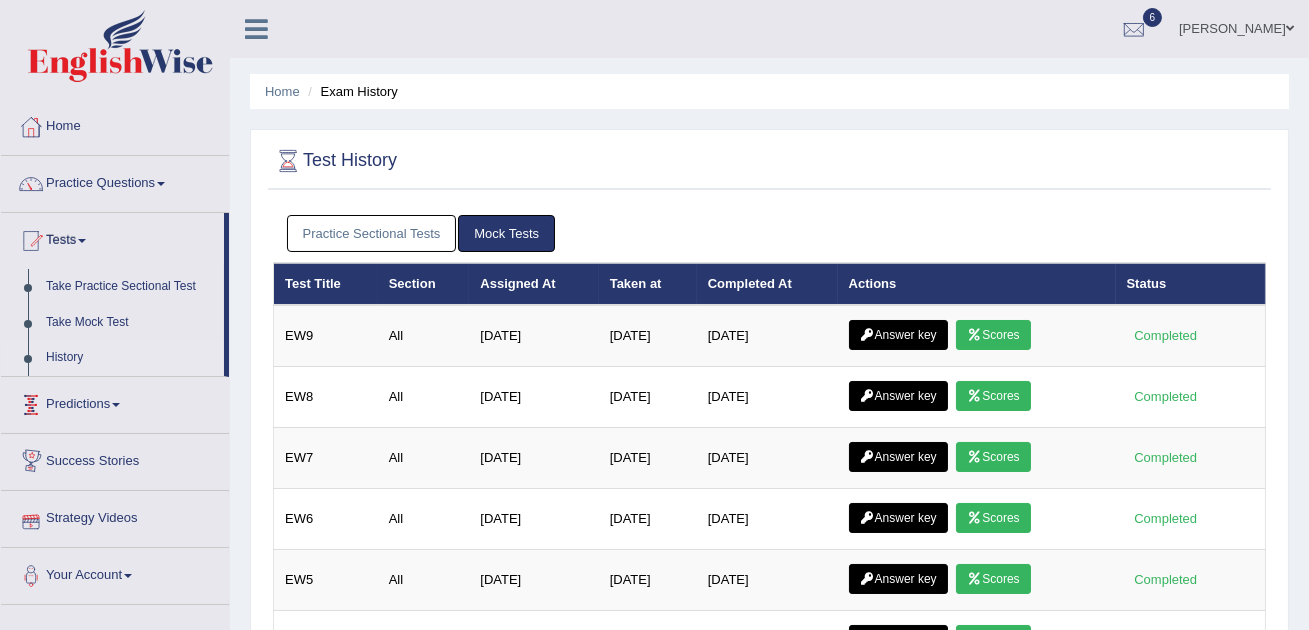 click on "Predictions" at bounding box center [115, 402] 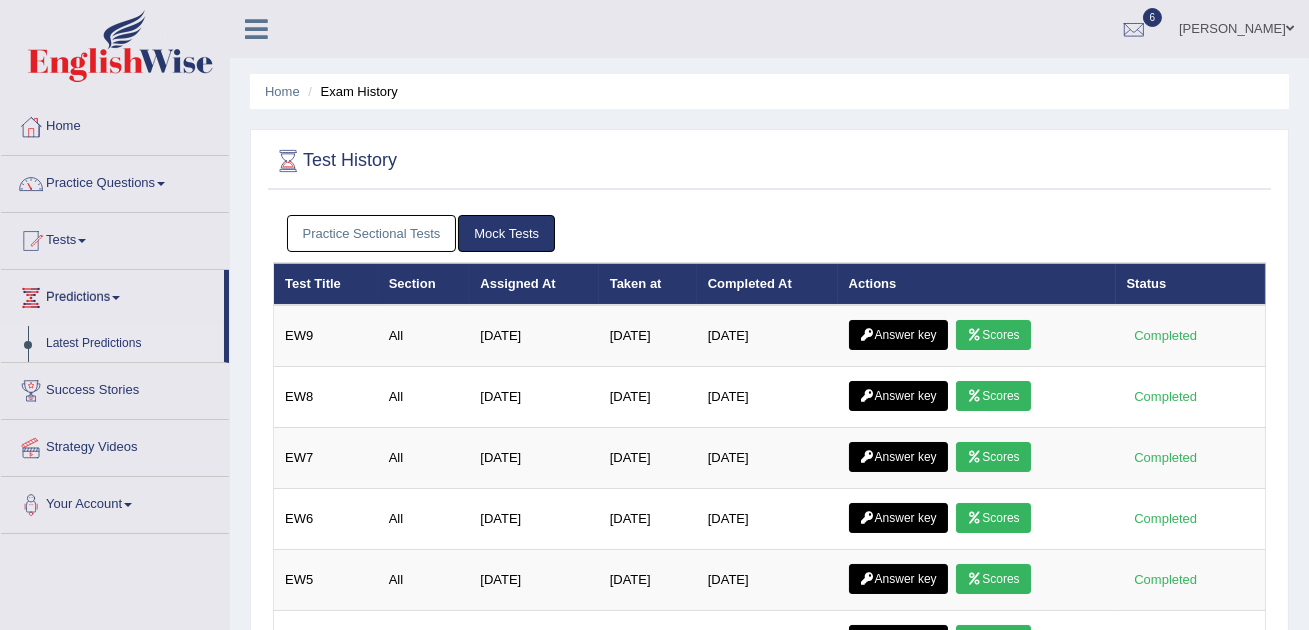 click on "Latest Predictions" at bounding box center [130, 344] 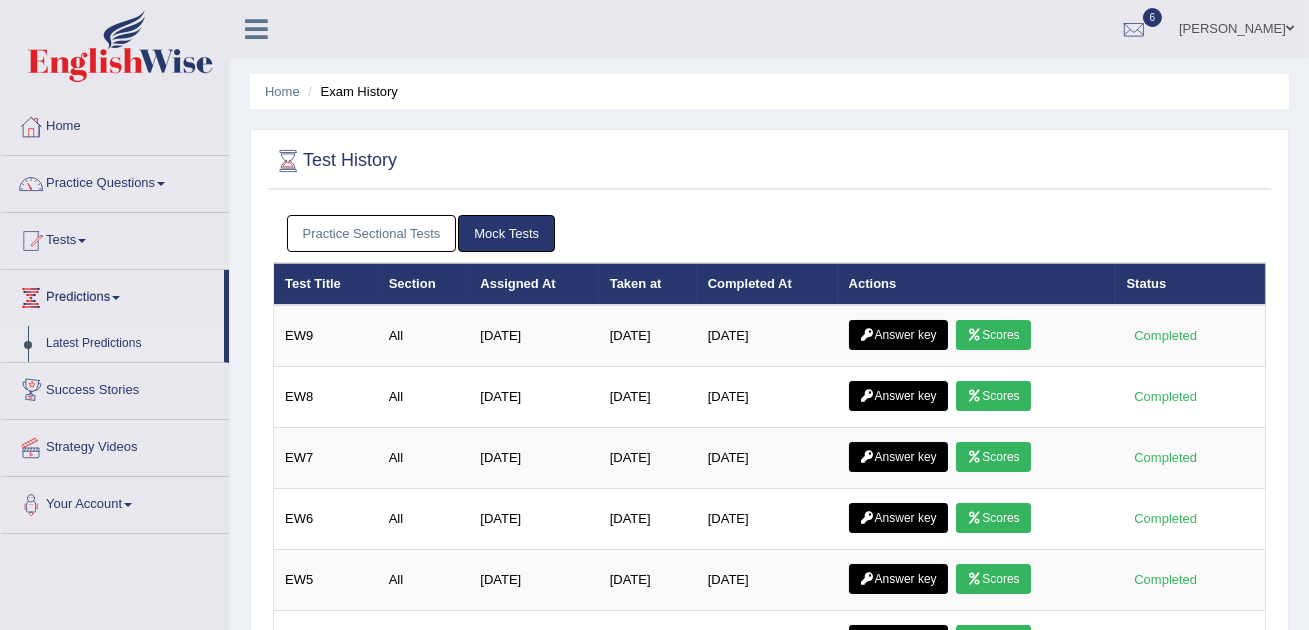 click on "Latest Predictions" at bounding box center [130, 344] 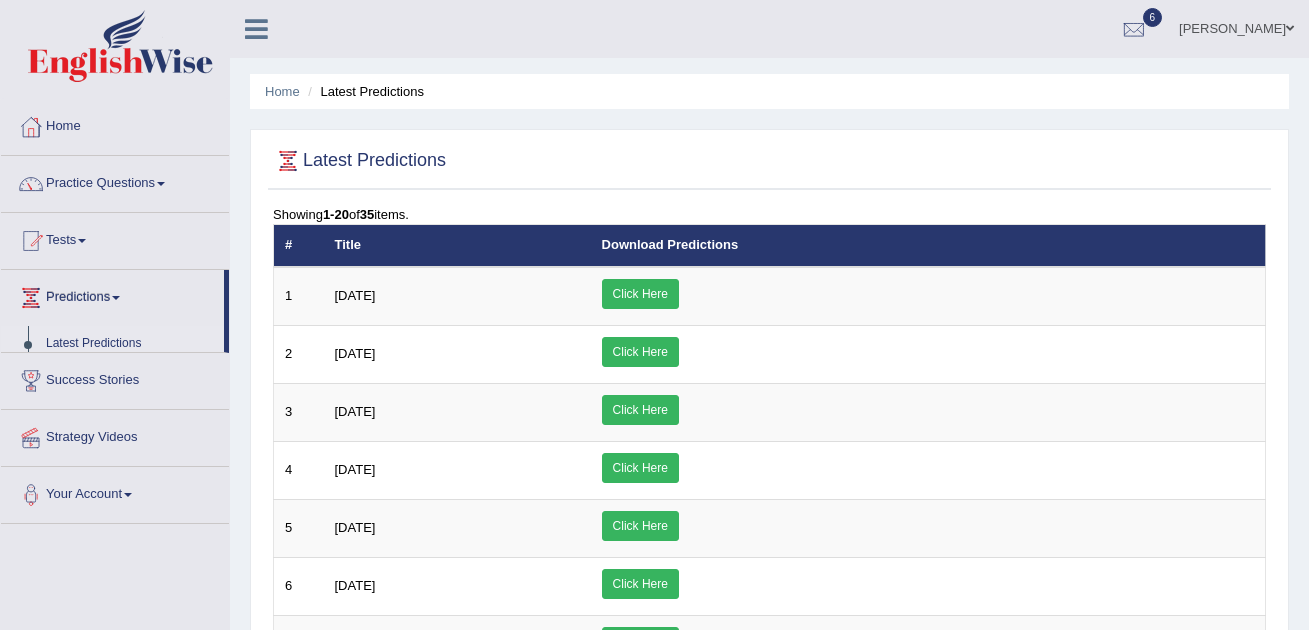 scroll, scrollTop: 0, scrollLeft: 0, axis: both 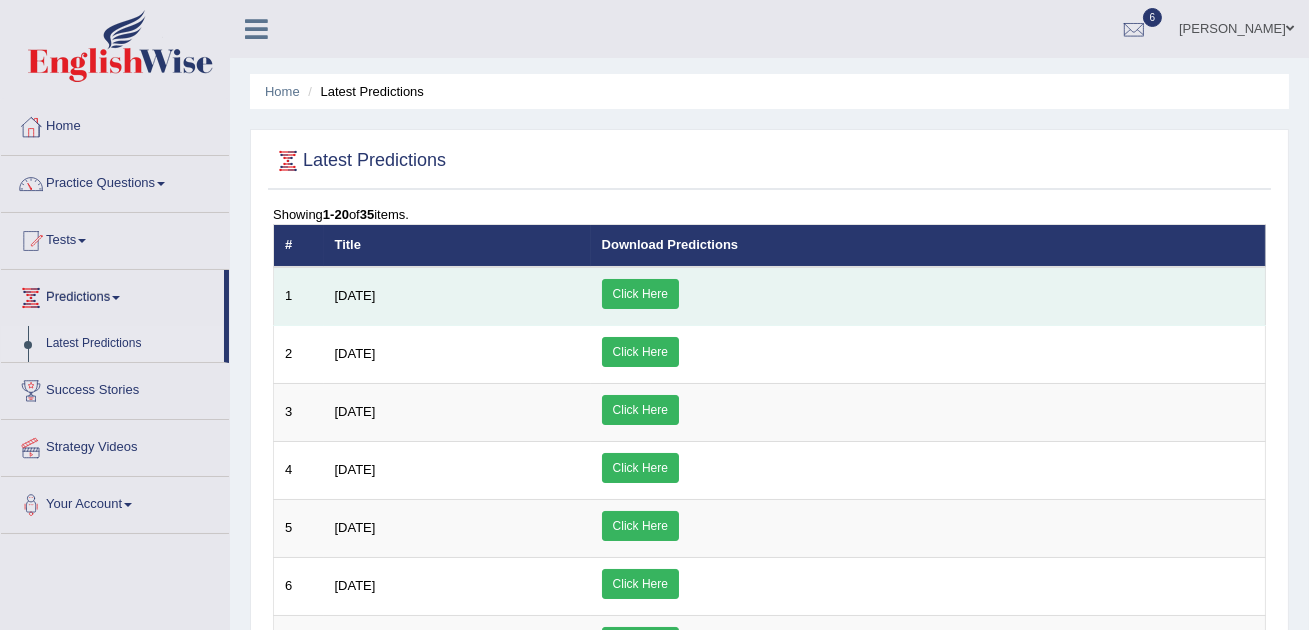 click on "Click Here" at bounding box center (640, 294) 